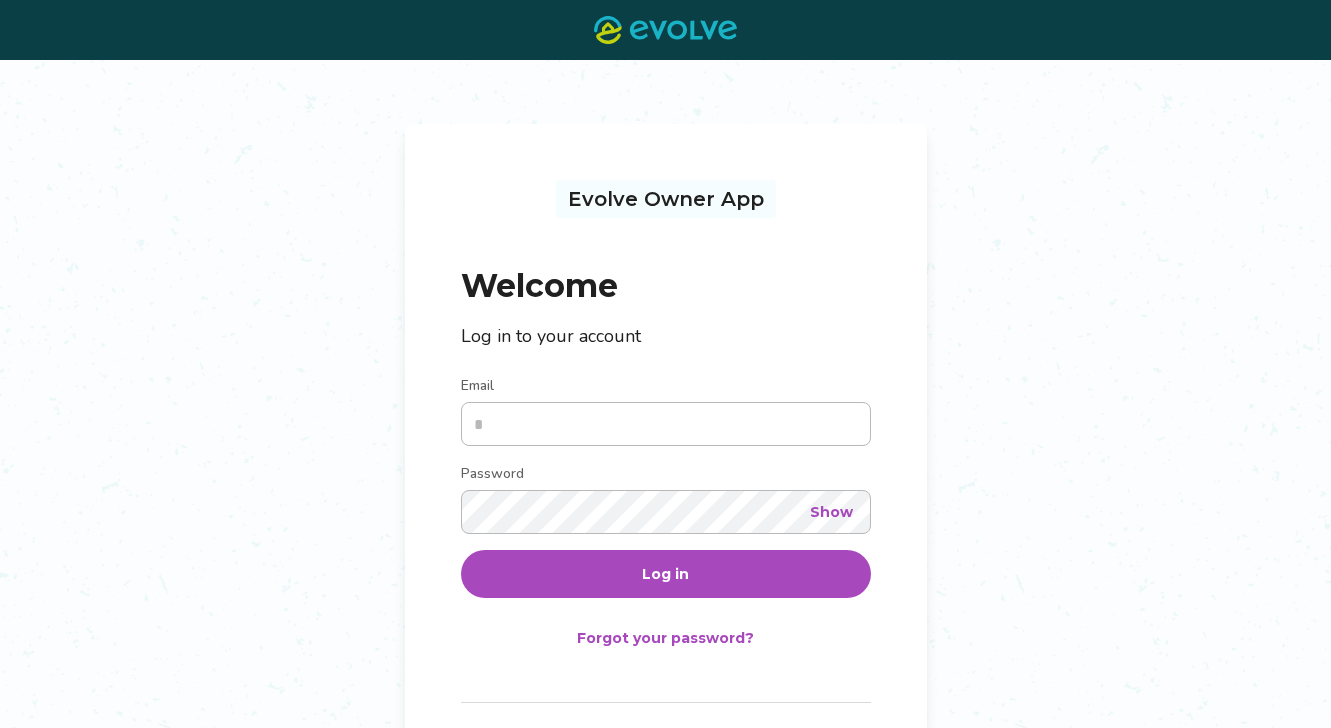 scroll, scrollTop: 0, scrollLeft: 0, axis: both 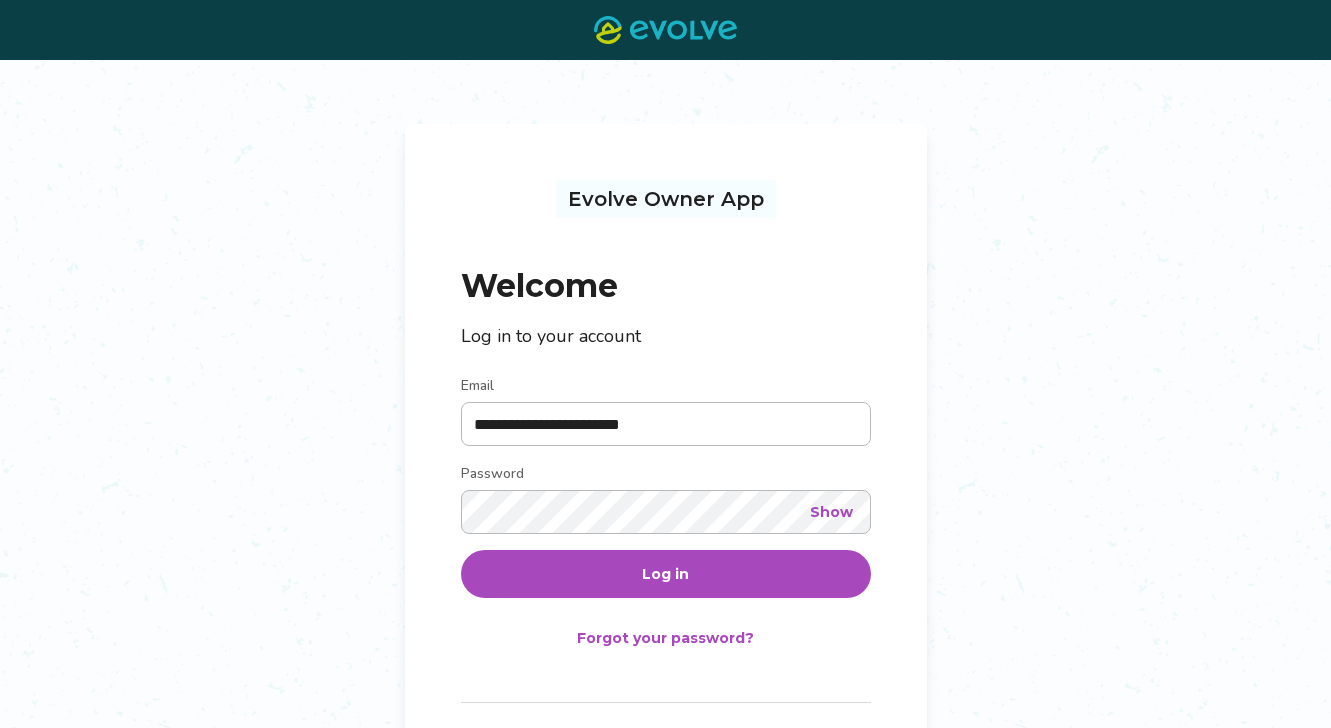 click on "Log in" at bounding box center [666, 574] 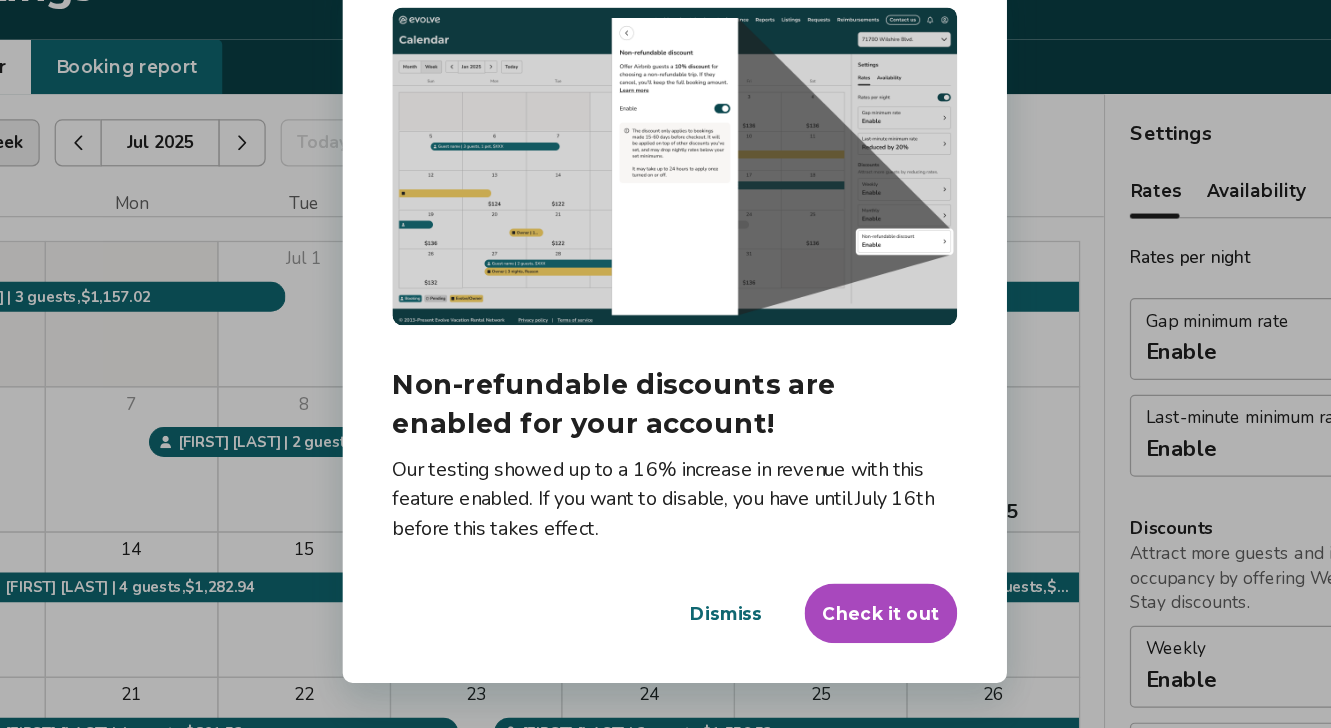 click on "Check it out" at bounding box center [831, 600] 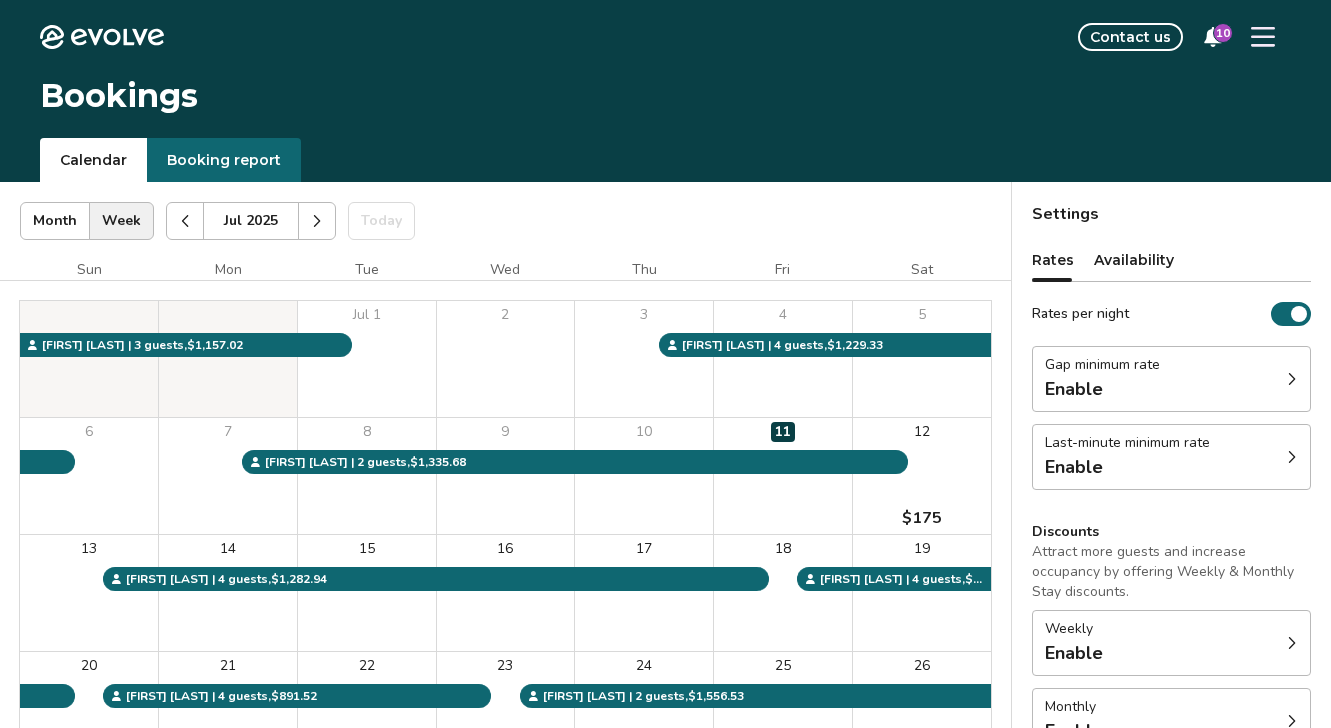 click on "Gap minimum rate" at bounding box center [1102, 365] 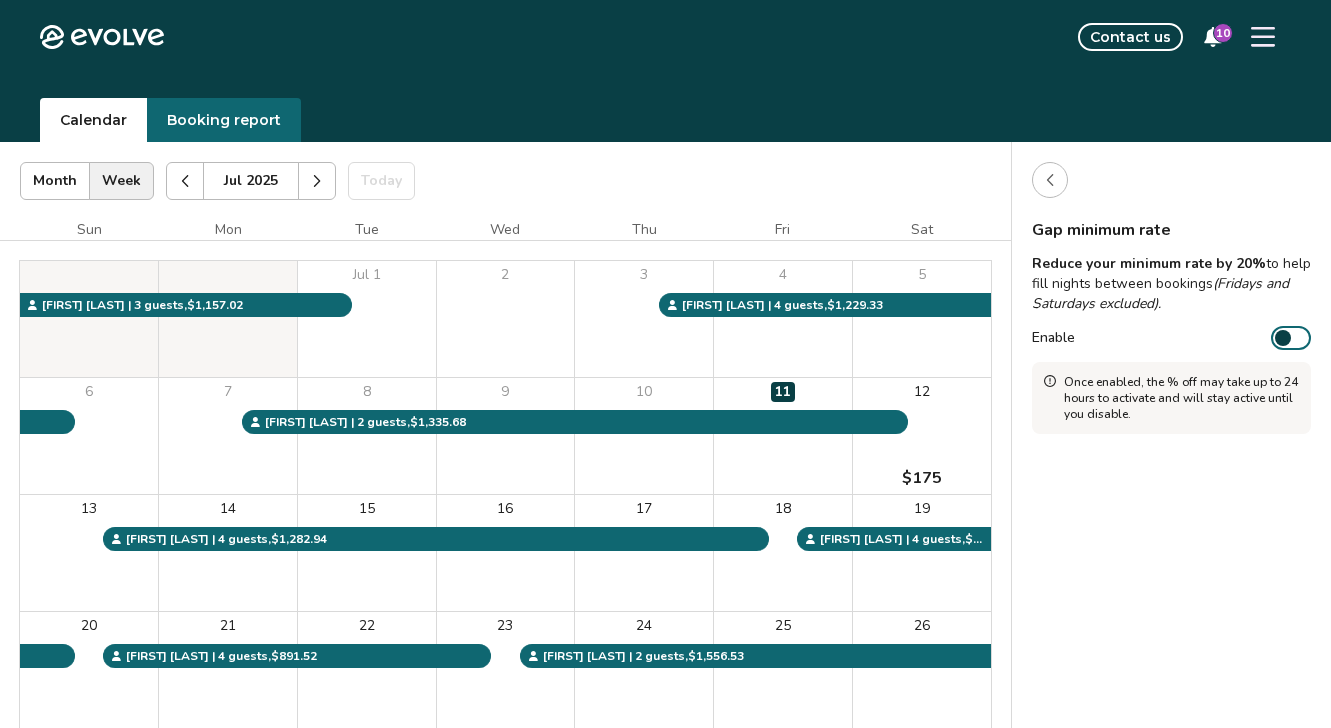 scroll, scrollTop: 0, scrollLeft: 0, axis: both 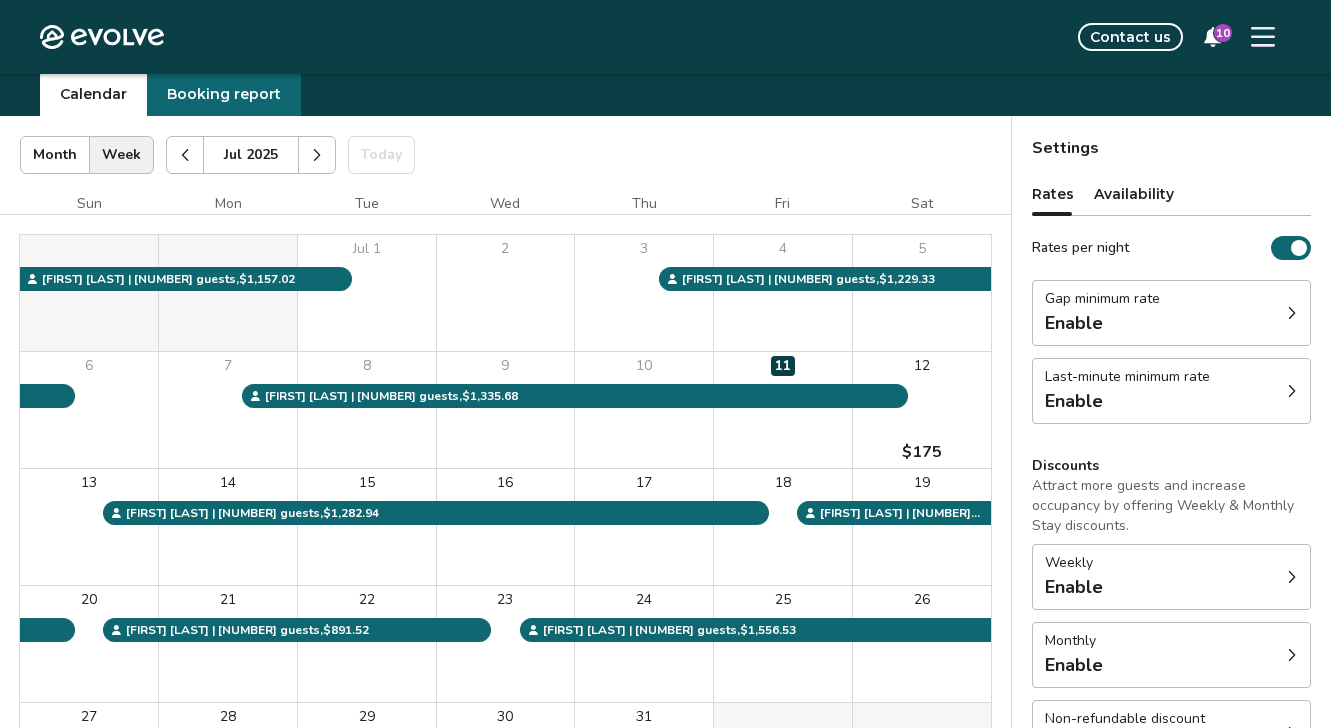 click on "Enable" at bounding box center [1127, 401] 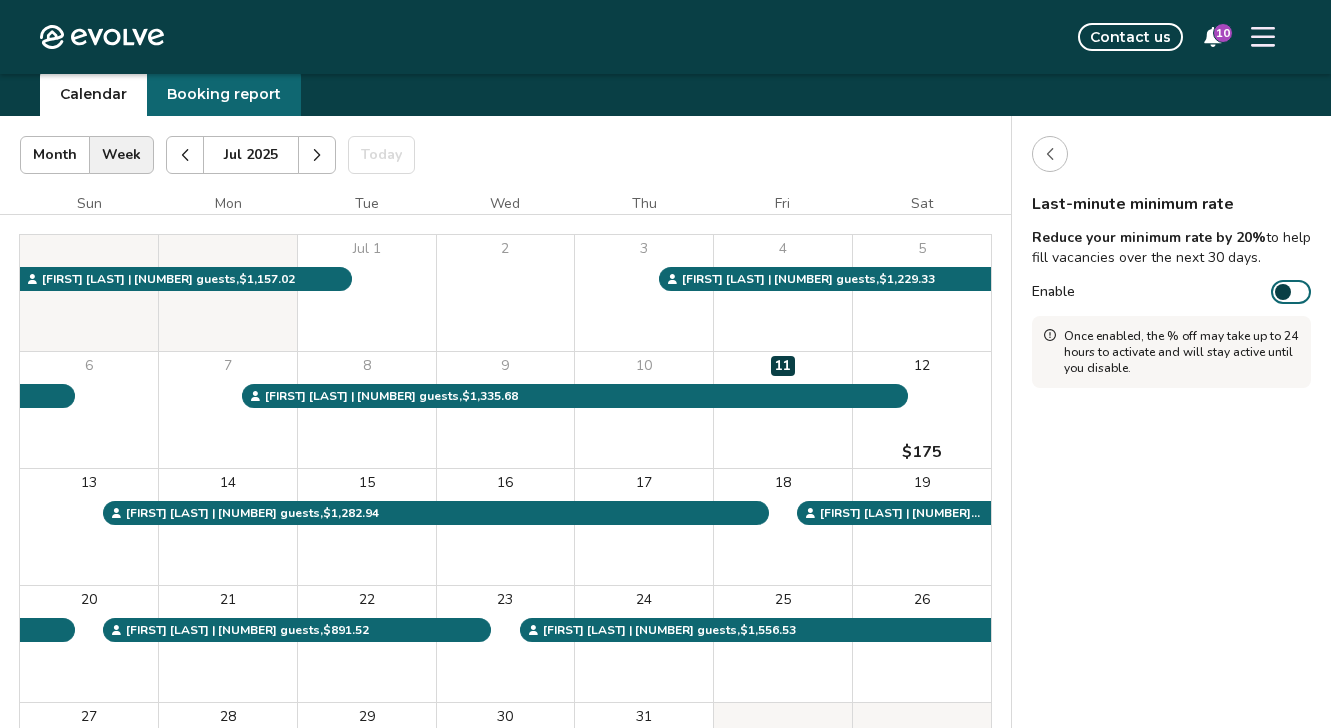 click at bounding box center [1283, 292] 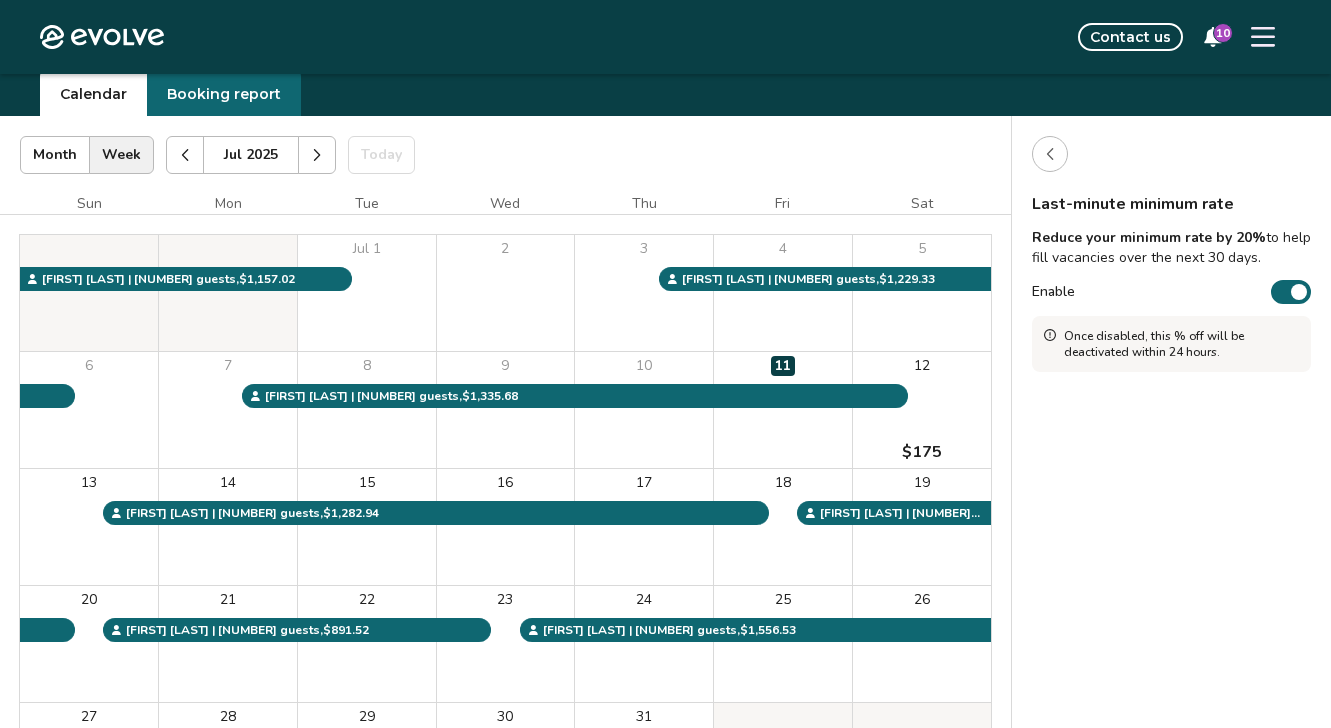 click on "Enable" at bounding box center (1291, 292) 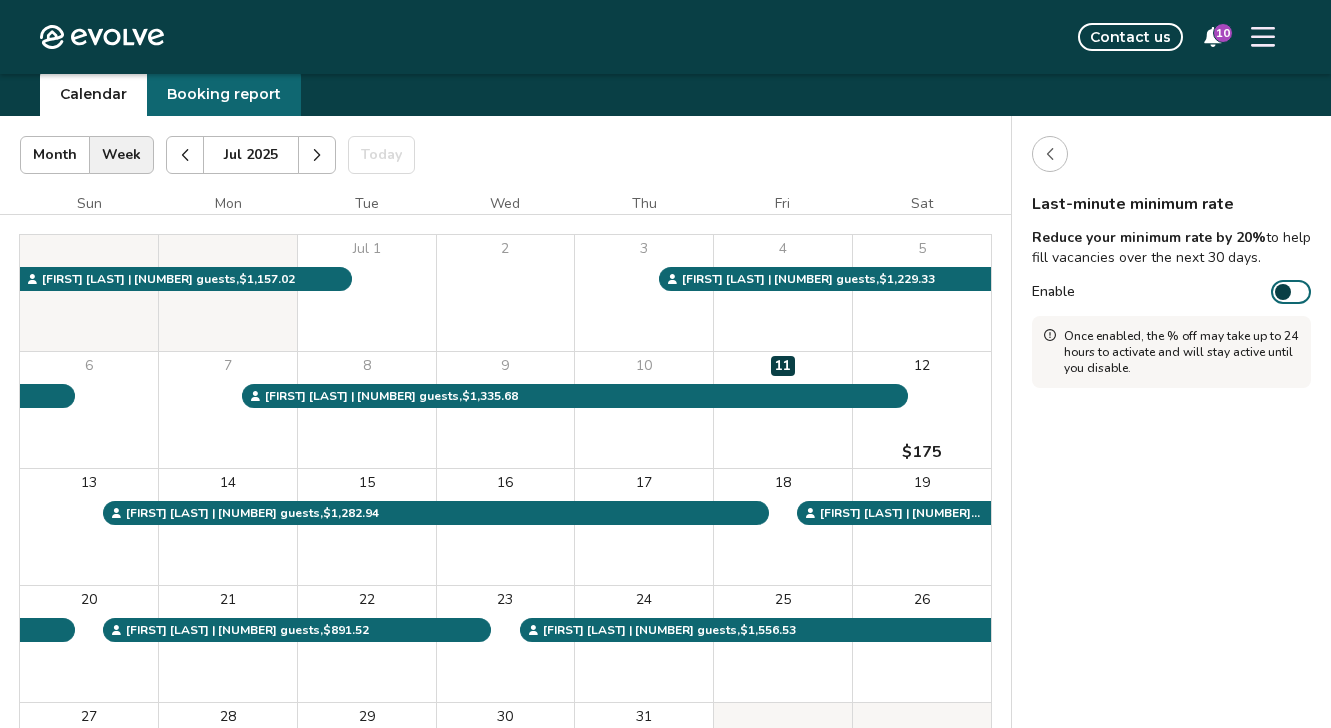 click on "Jul 2025  | Views Month Week Jul 2025 Today Settings The Beach House Jul 2025 Sun Mon Tue Wed Thu Fri Sat Jul 1 2 3 4 5 6 7 8 9 10 11 12 $175 13 14 15 16 17 18 19 20 21 22 23 24 25 26 27 28 29 30 31 Jeff K. | 2 guests ,  $1,556.53 Lad D. | 3 guests ,  $1,157.02 Jinny K. | 4 guests ,  $891.52 Beth P. | 4 guests ,  $1,282.94 Pamela S. | 2 guests ,  $1,335.68 Jenna S. | 4 guests ,  $1,229.33 CHRISTINA R. | 4 guests ,  $1,387.83 Lynn C. | 4 guests ,  $824.49 Karen C. | 2 guests ,  $840.47 Booking Pending Evolve/Owner" at bounding box center [505, 502] 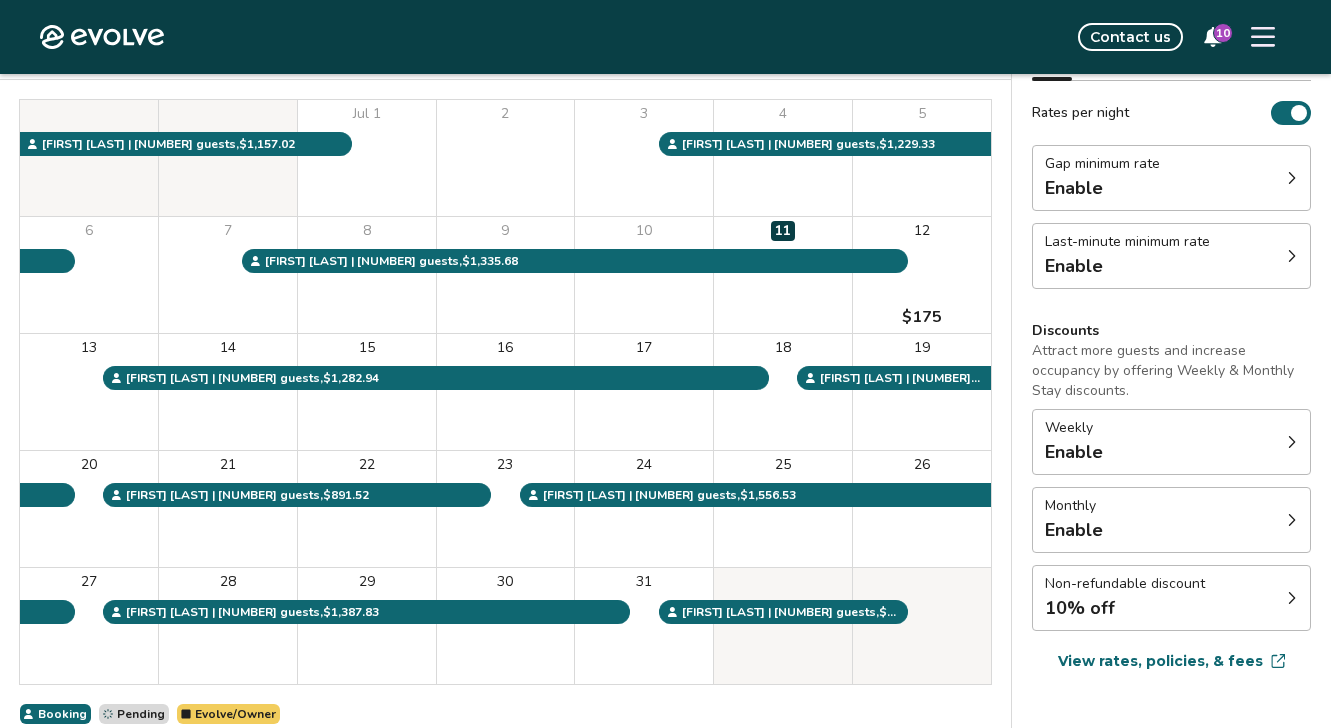 scroll, scrollTop: 306, scrollLeft: 0, axis: vertical 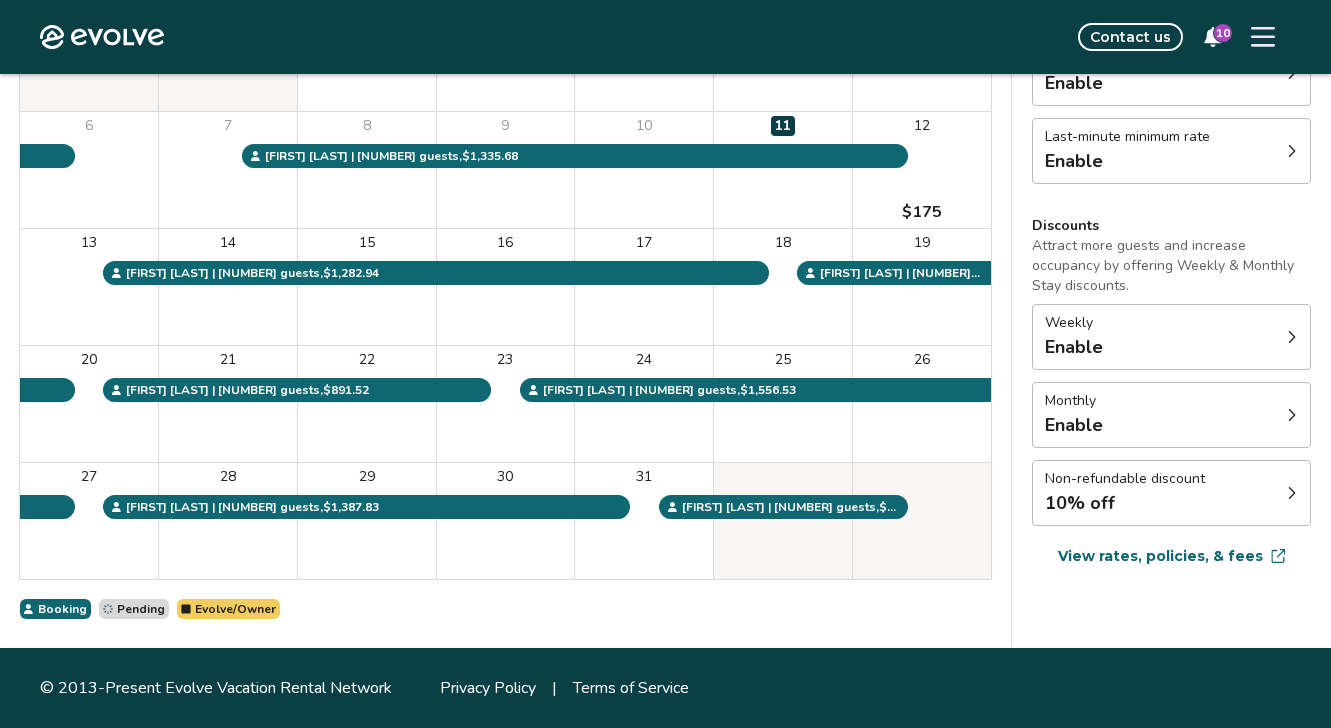 click on "10% off" at bounding box center (1125, 503) 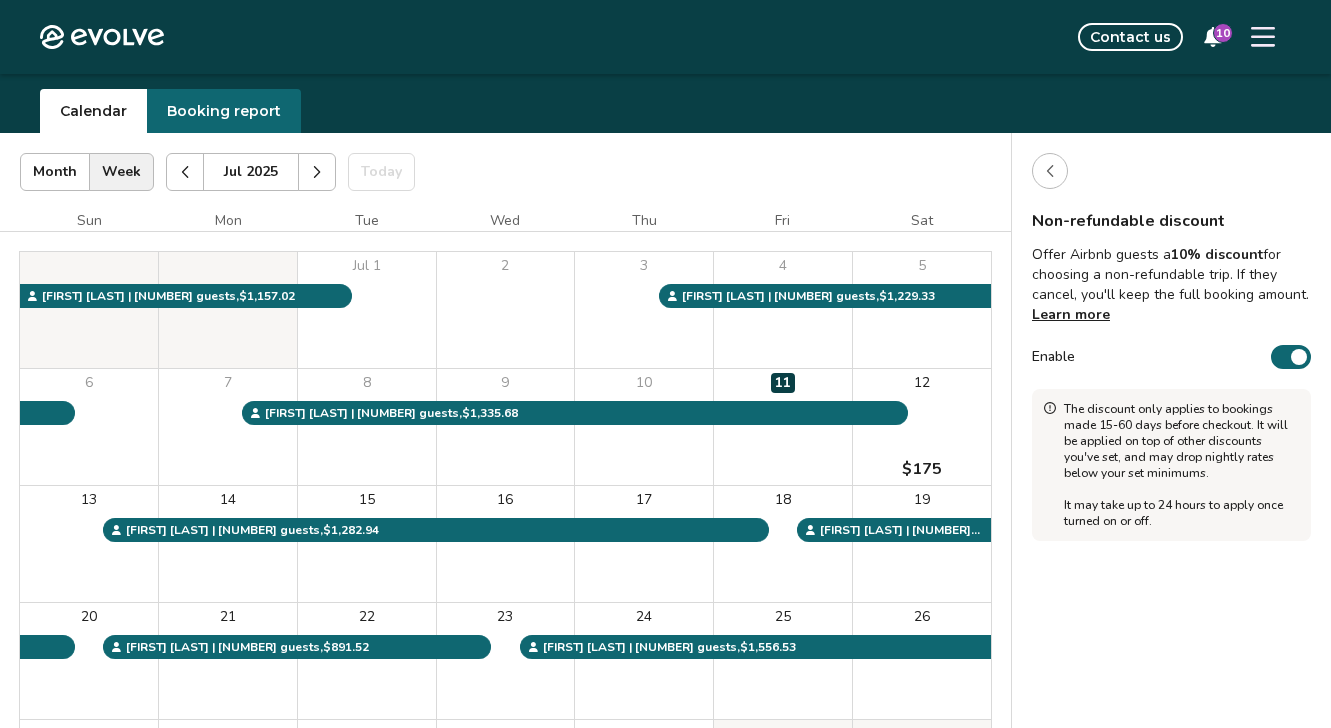 scroll, scrollTop: 50, scrollLeft: 0, axis: vertical 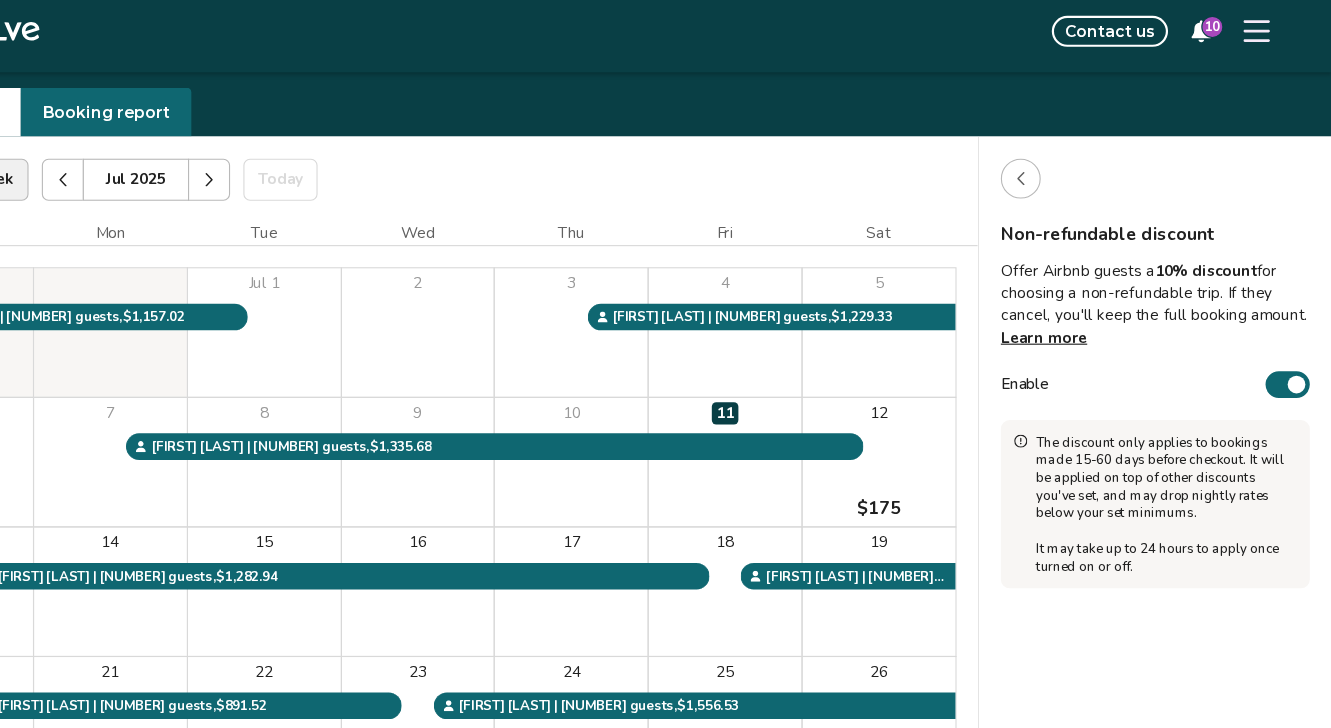 click at bounding box center [1050, 170] 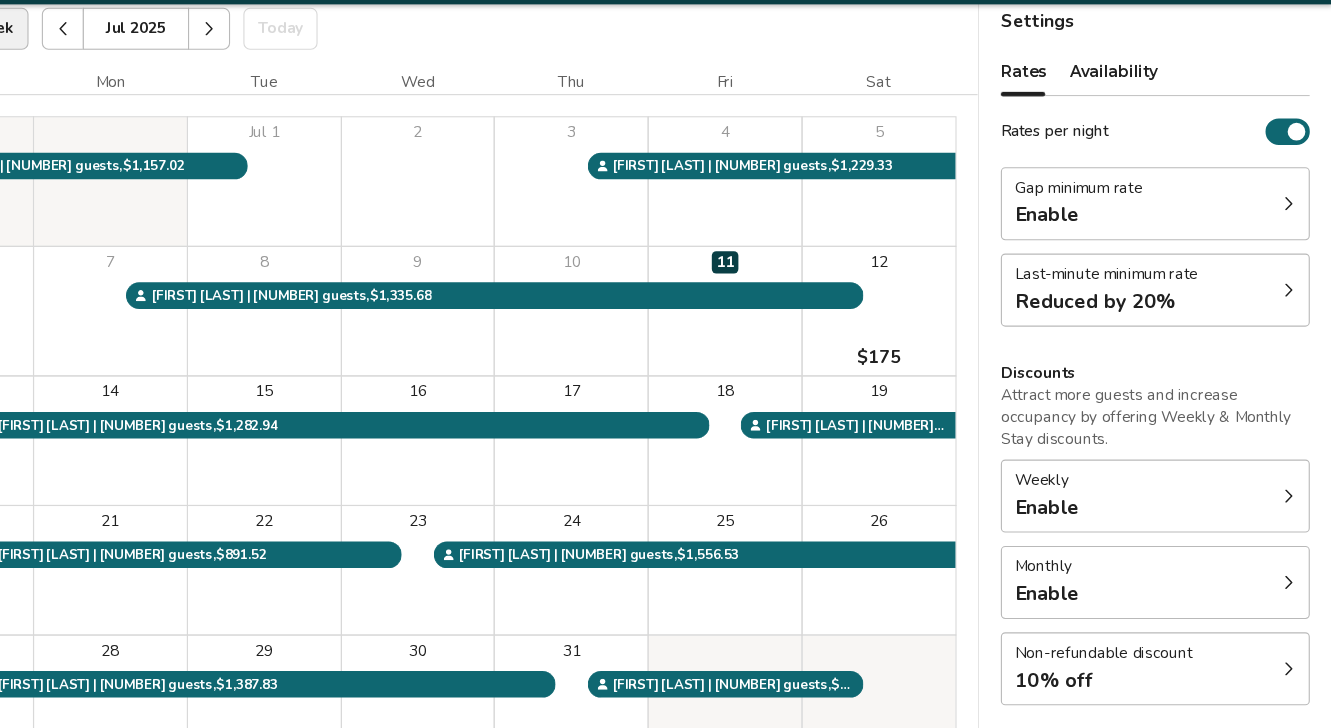 scroll, scrollTop: 129, scrollLeft: 0, axis: vertical 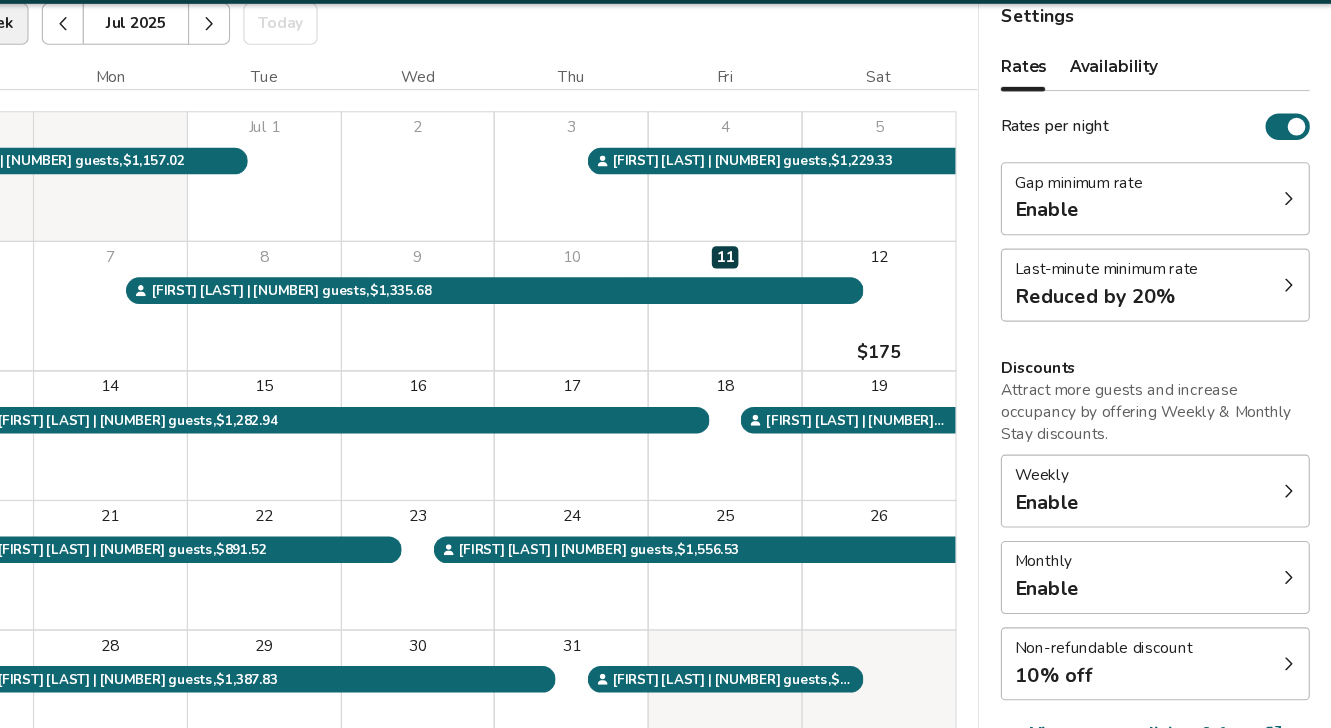 click on "Reduced by 20%" at bounding box center [1117, 338] 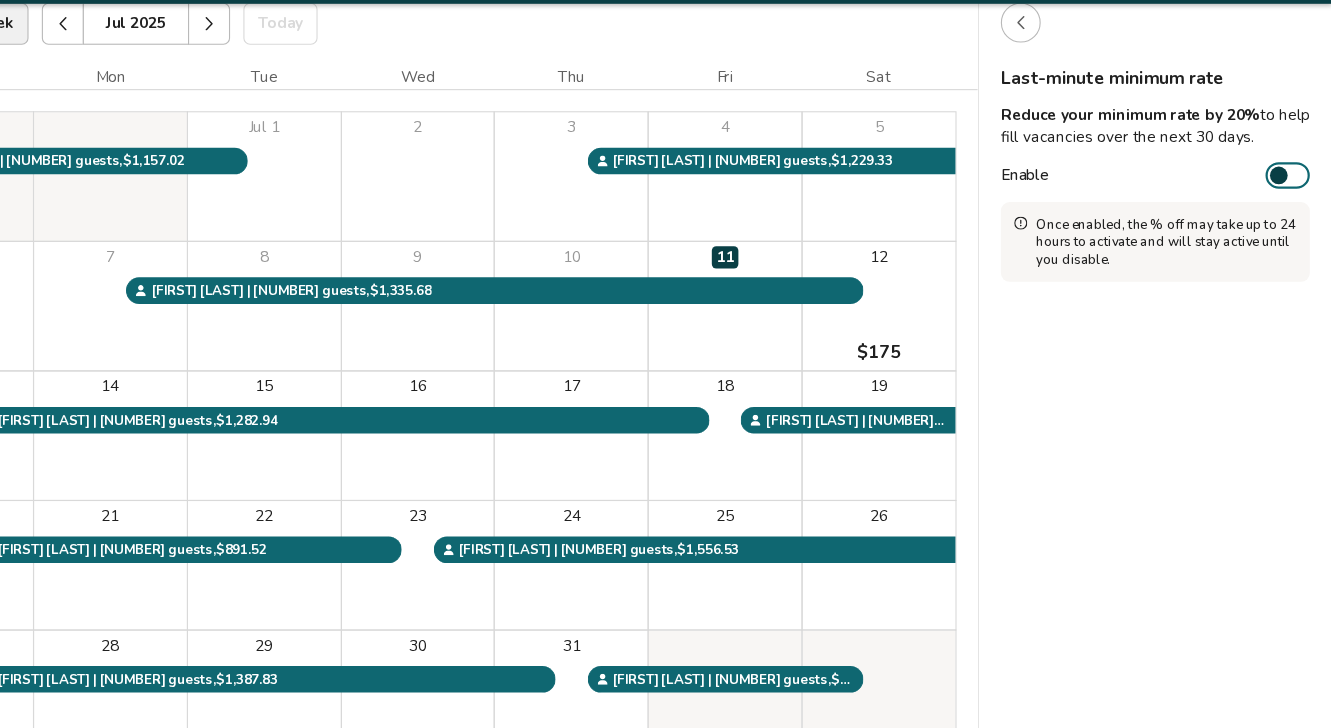 click at bounding box center [1283, 229] 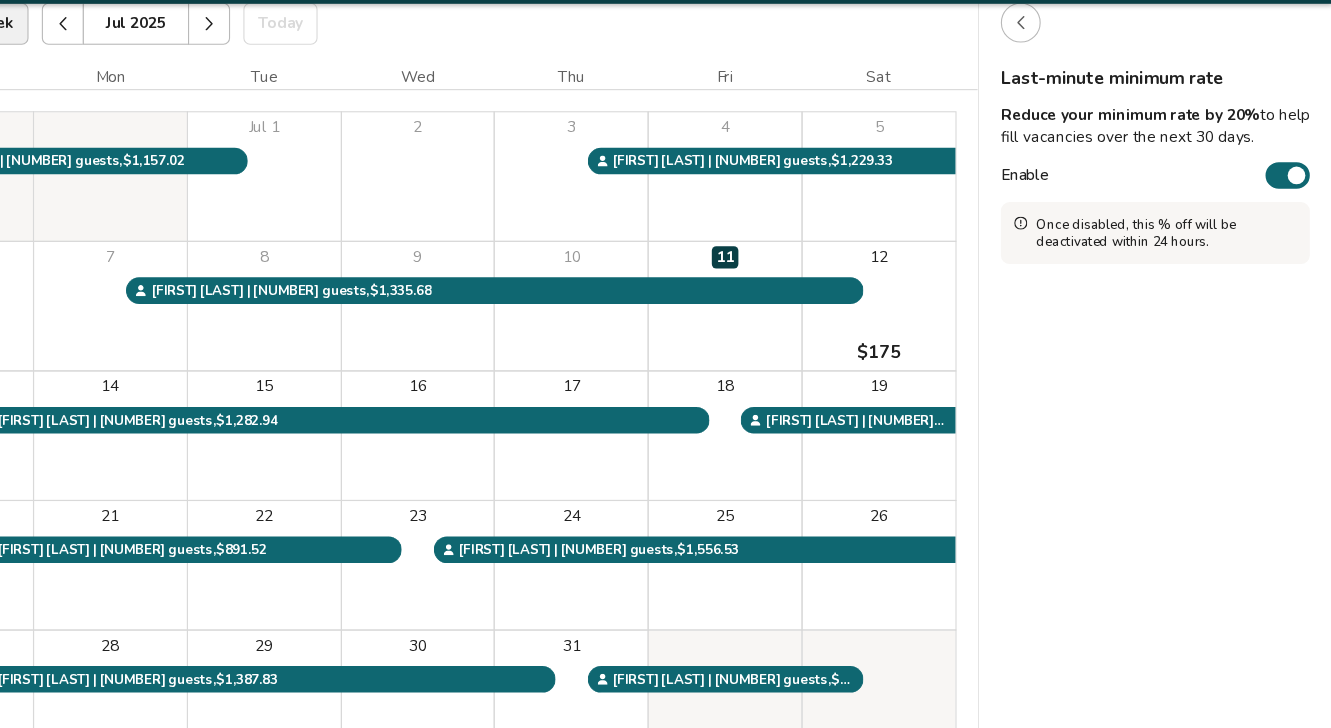 scroll, scrollTop: 129, scrollLeft: 0, axis: vertical 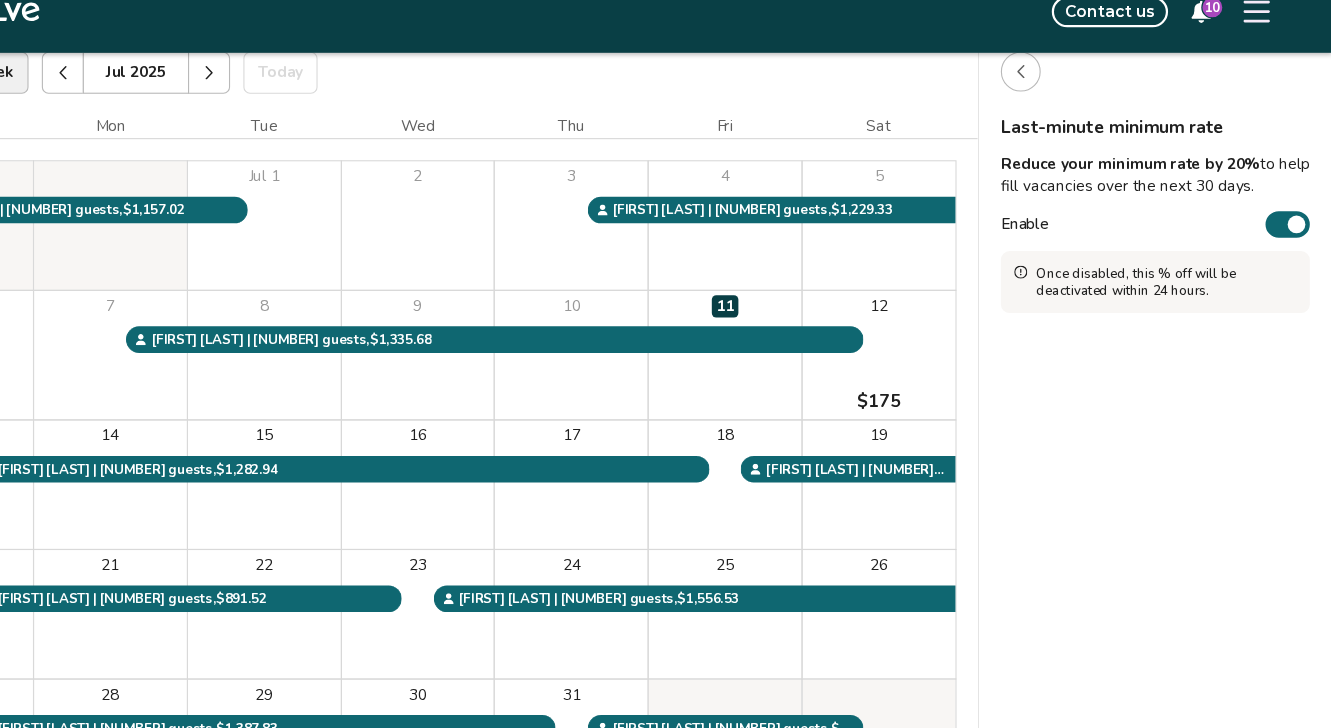 click at bounding box center [1050, 91] 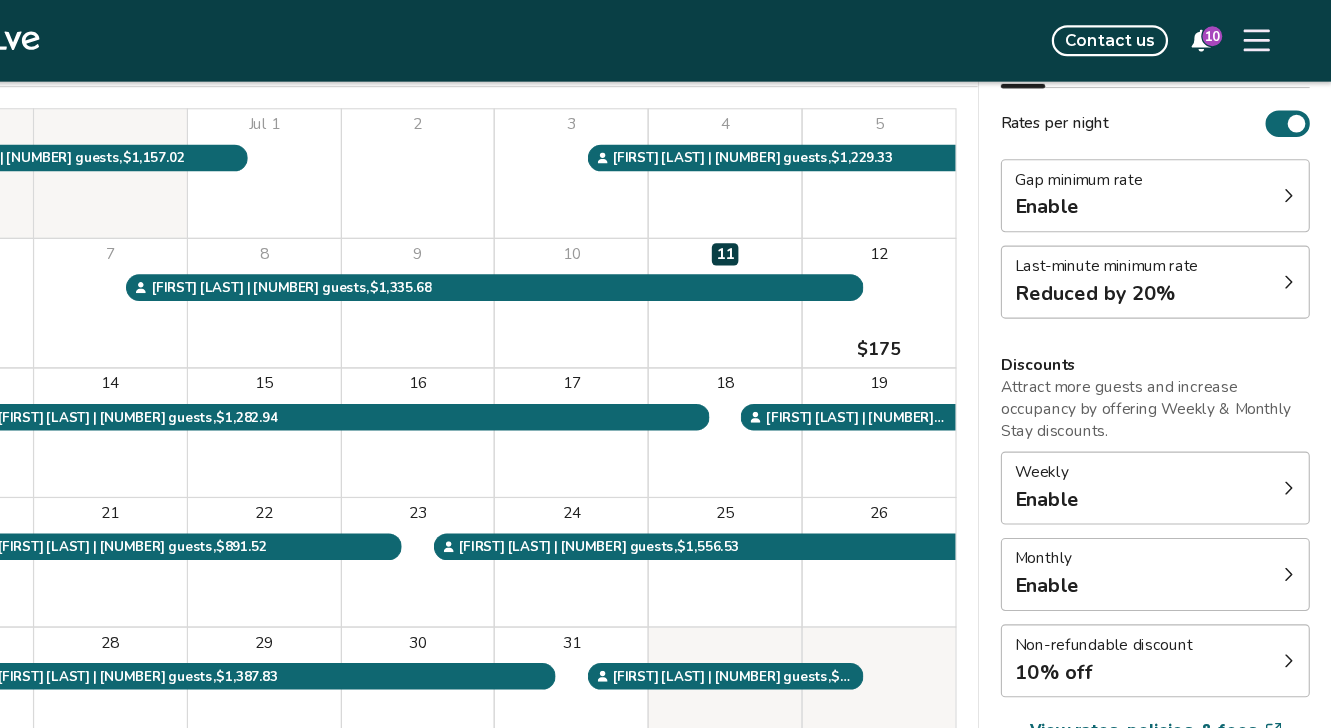 scroll, scrollTop: 191, scrollLeft: 0, axis: vertical 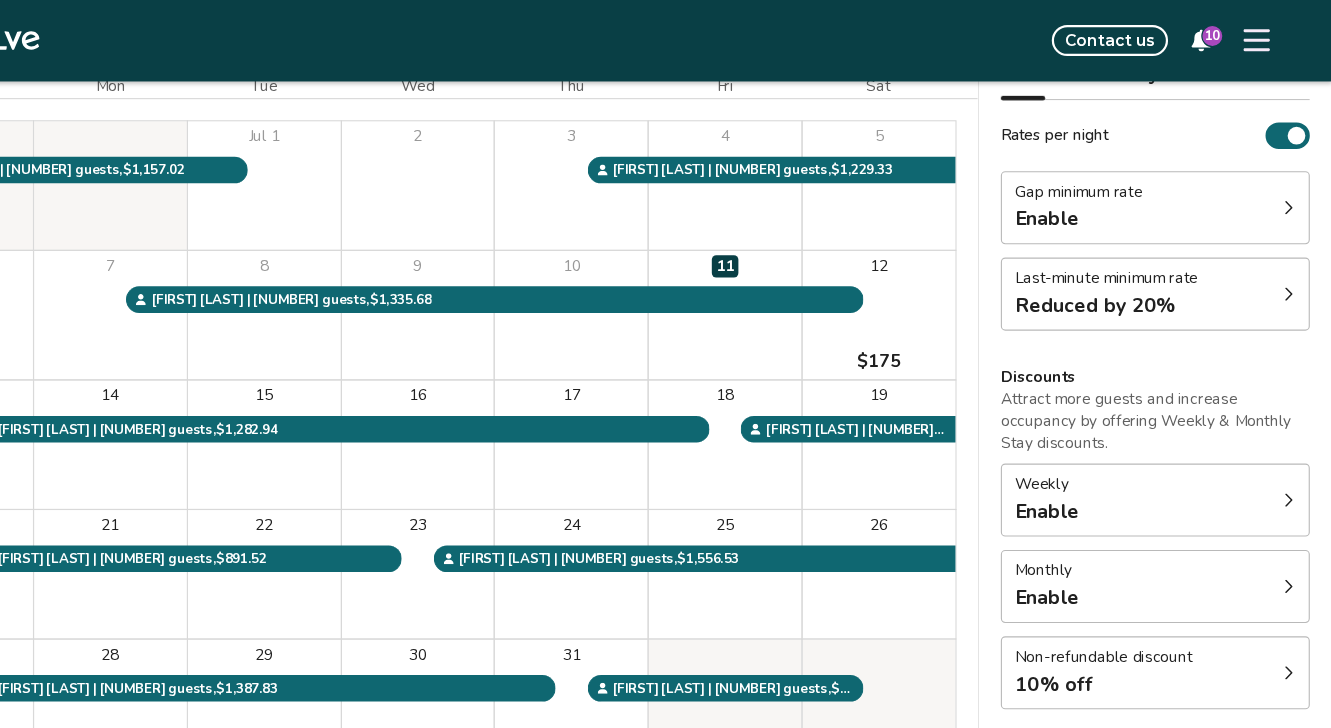 click on "Gap minimum rate Enable" at bounding box center (1171, 188) 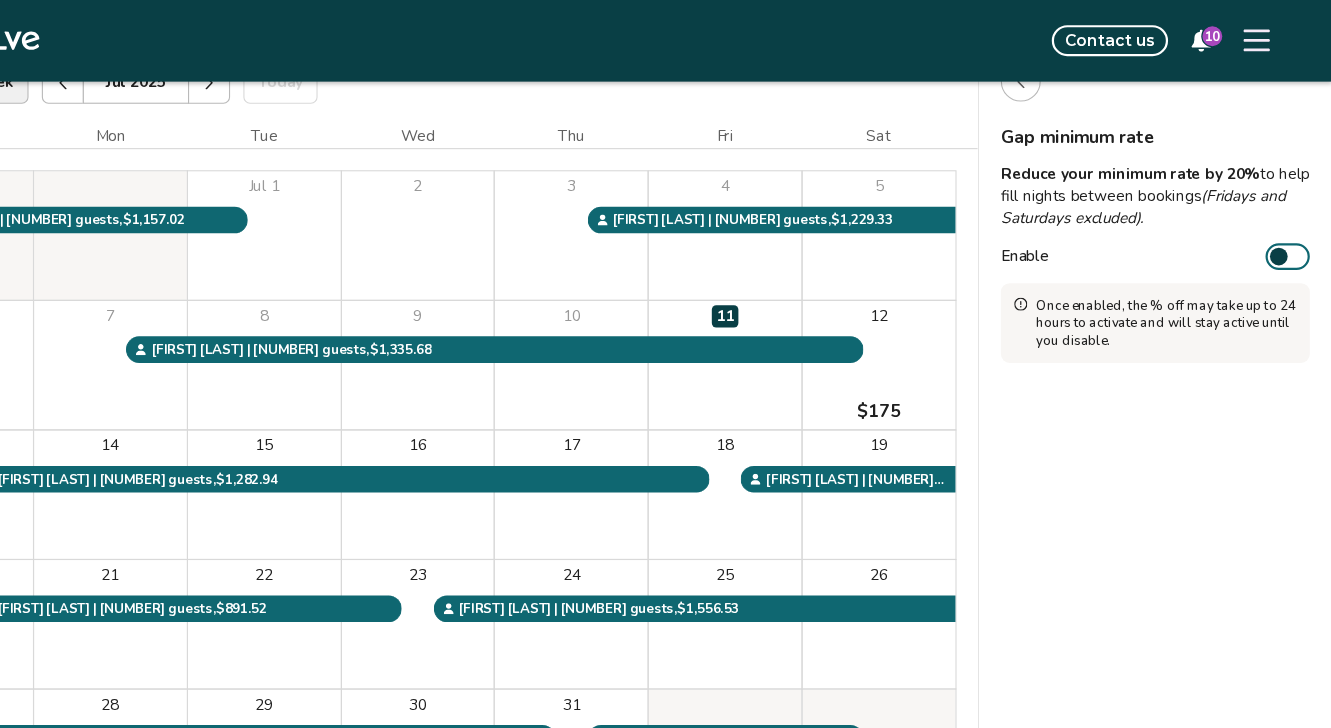scroll, scrollTop: 145, scrollLeft: 0, axis: vertical 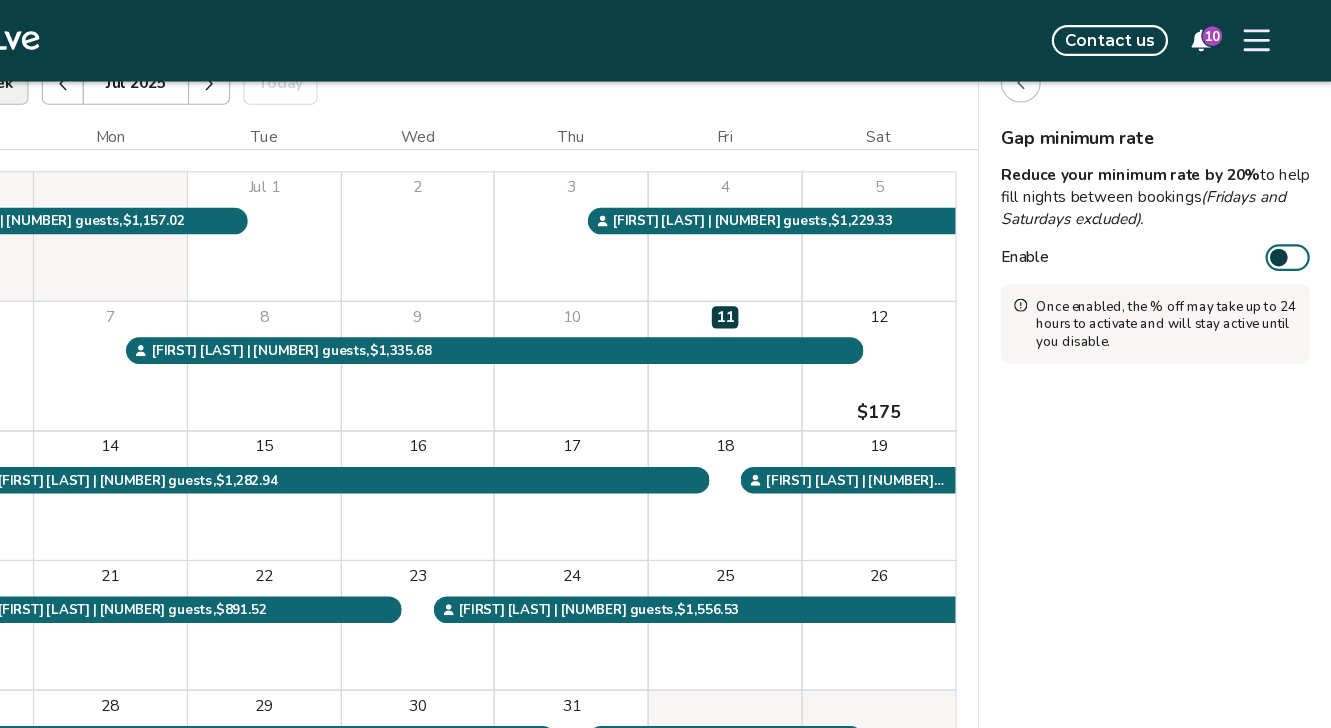 click at bounding box center (1050, 75) 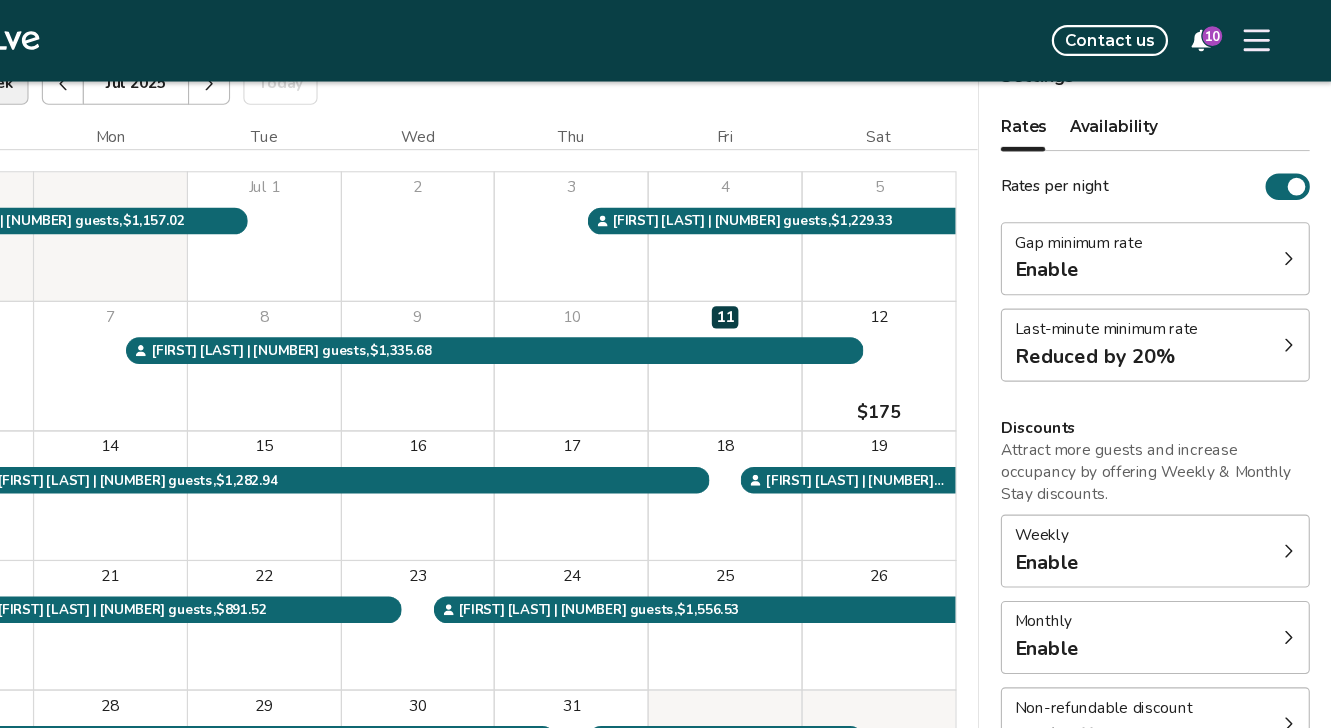 click on "Reduced by 20%" at bounding box center (1117, 322) 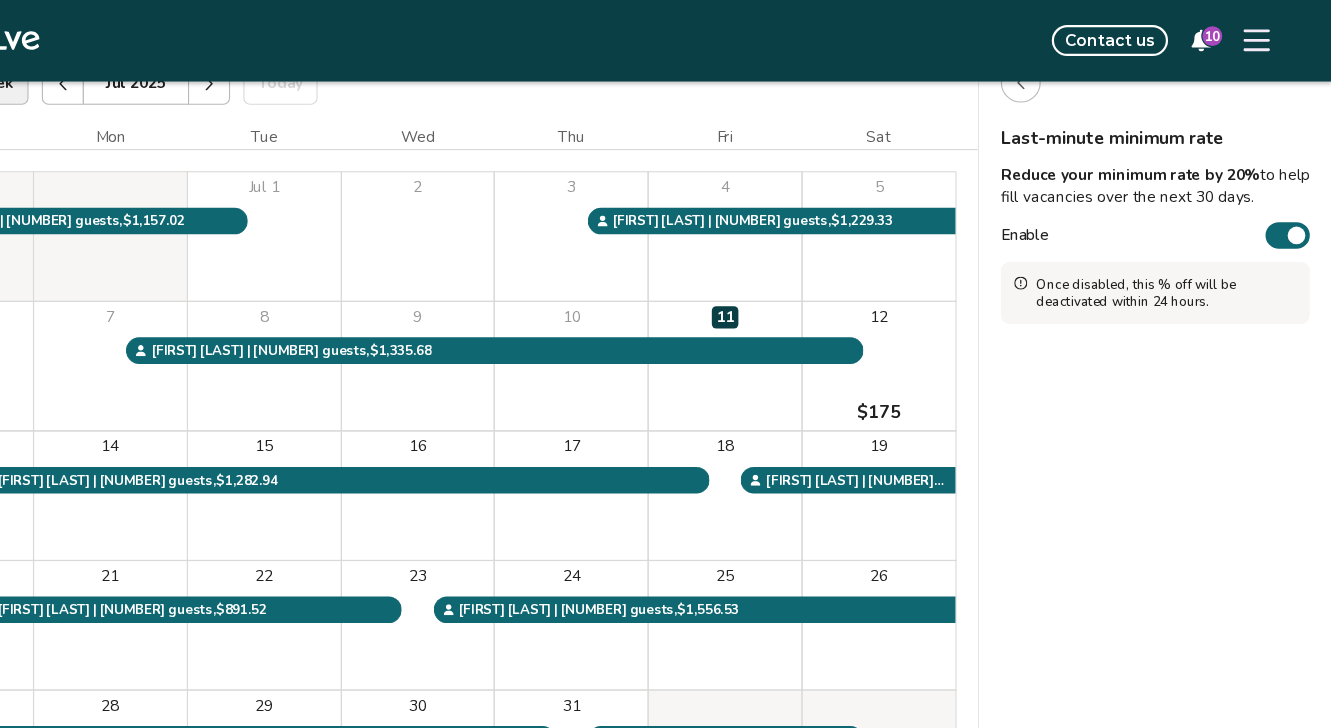 click on "Enable" at bounding box center (1291, 213) 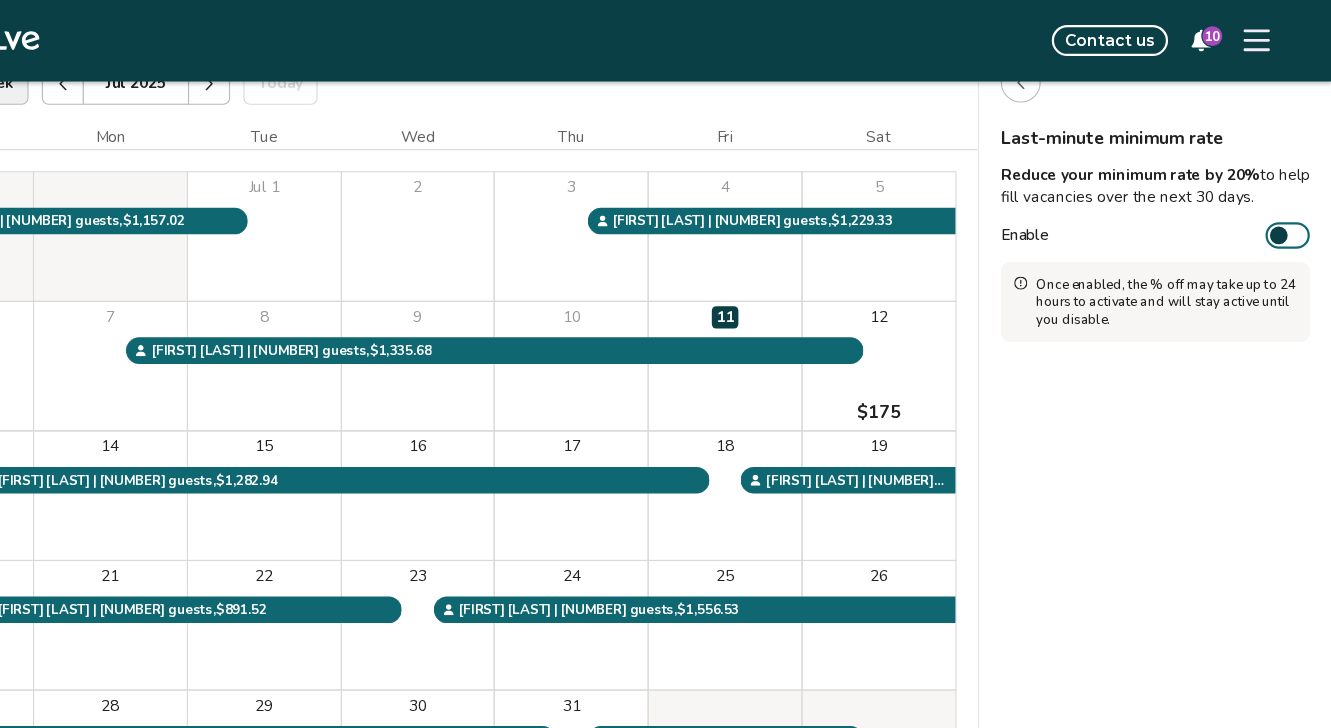 click 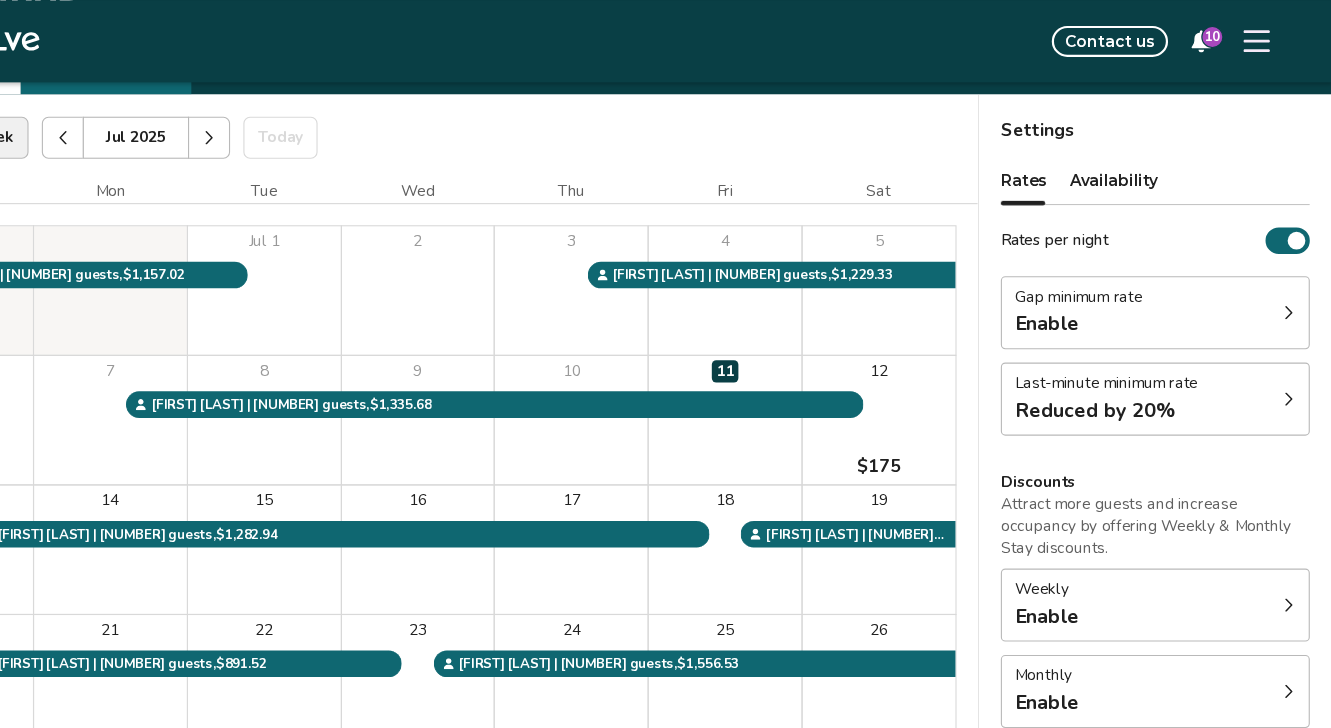 scroll, scrollTop: 94, scrollLeft: 0, axis: vertical 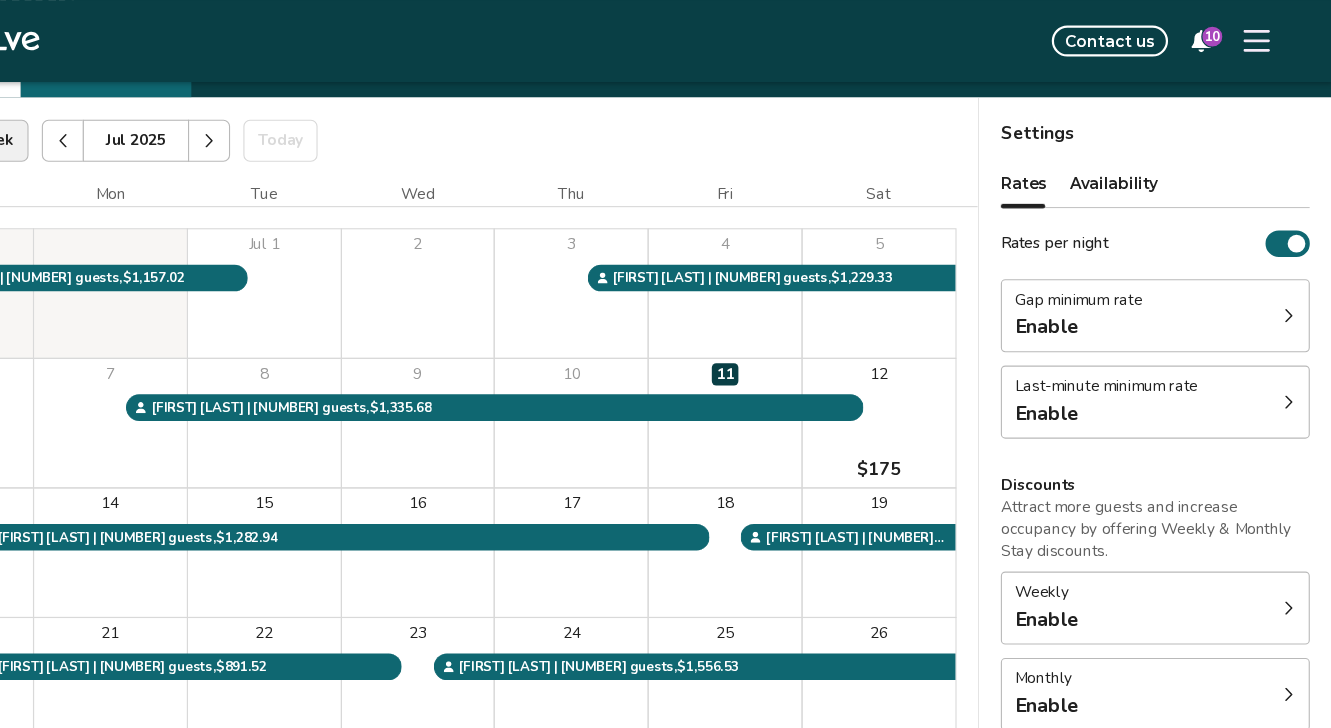 click on "Enable" at bounding box center (1127, 373) 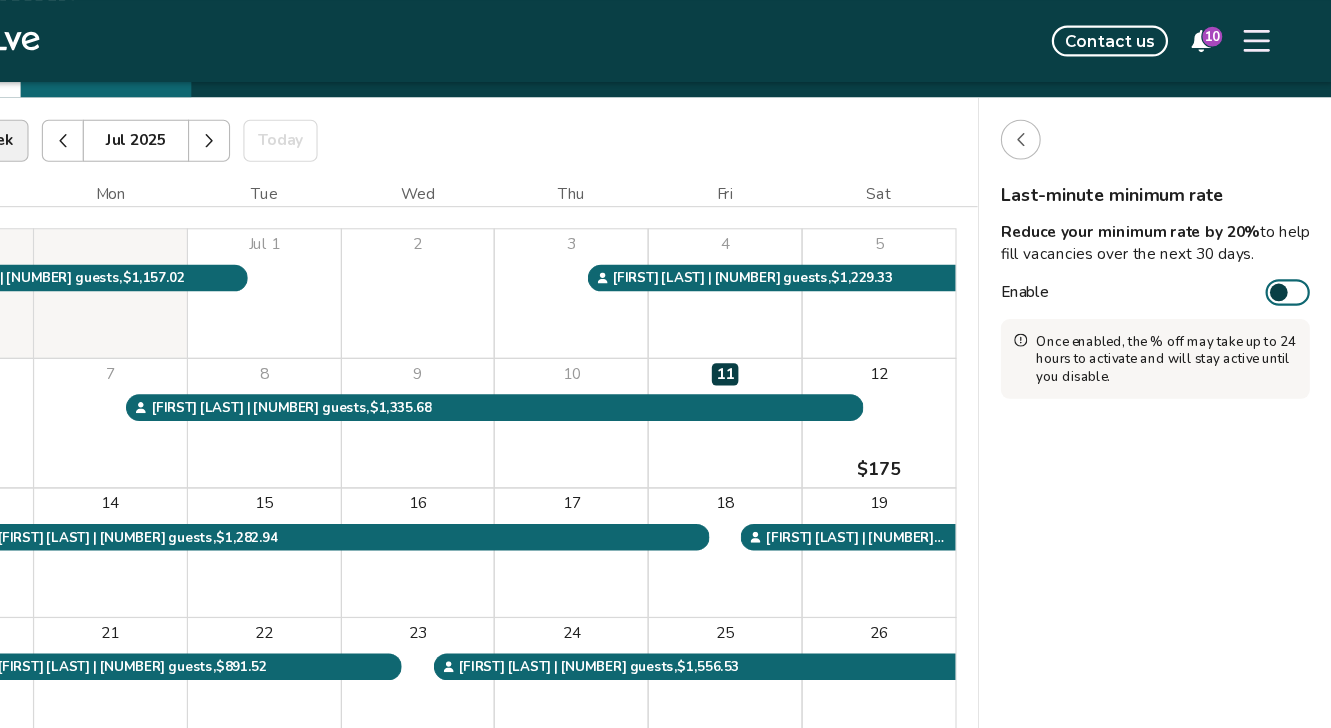 click at bounding box center [1050, 126] 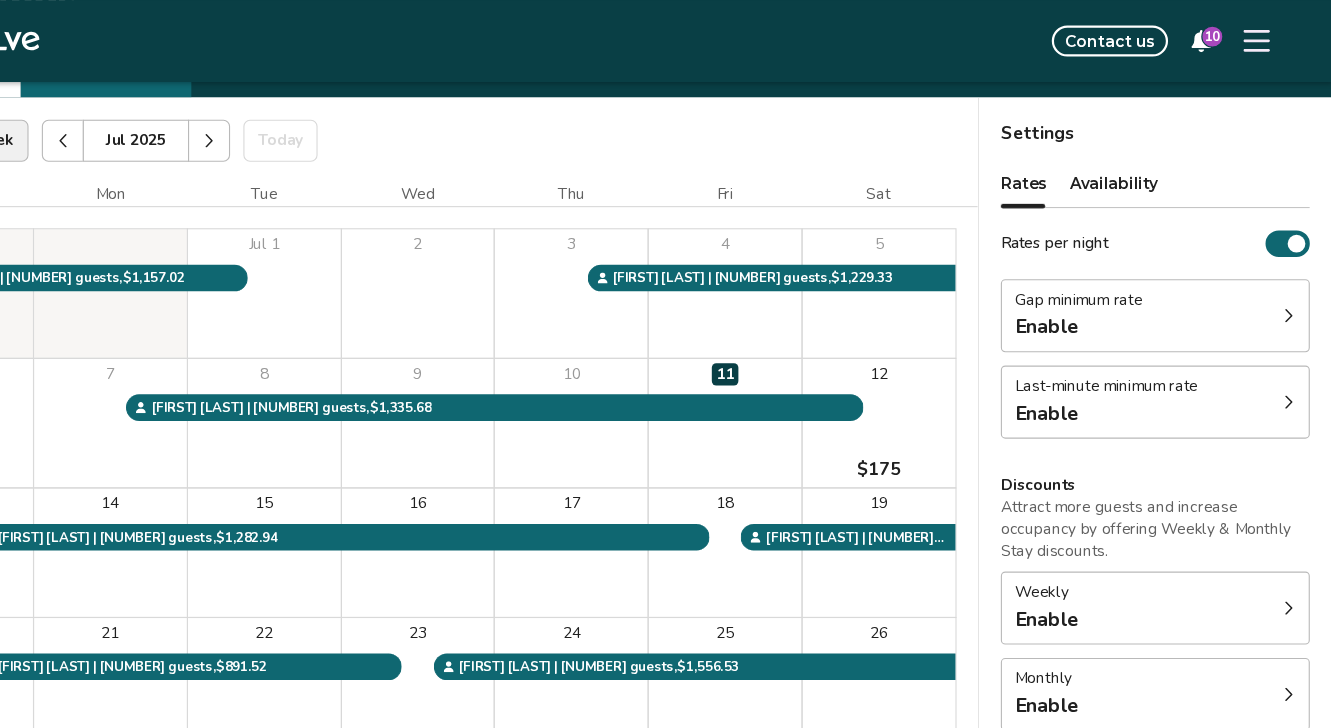 click on "Gap minimum rate Enable" at bounding box center [1171, 285] 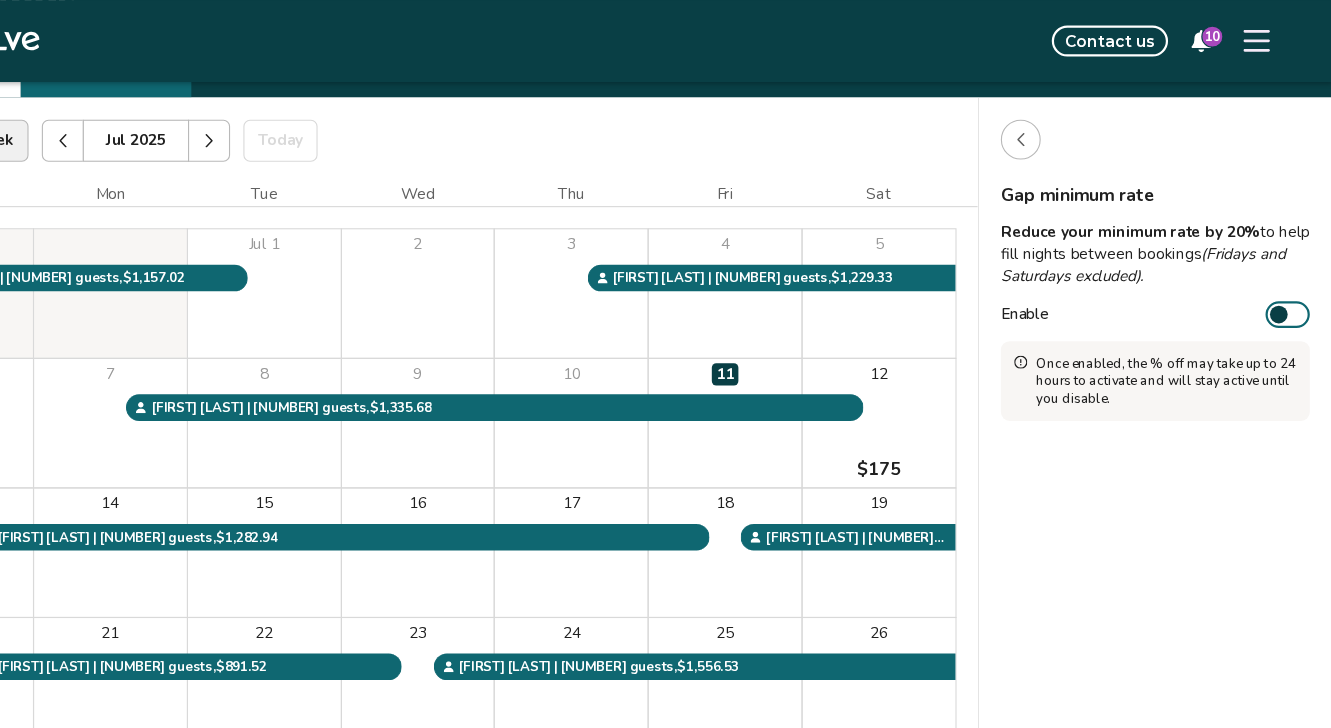 click at bounding box center [1050, 126] 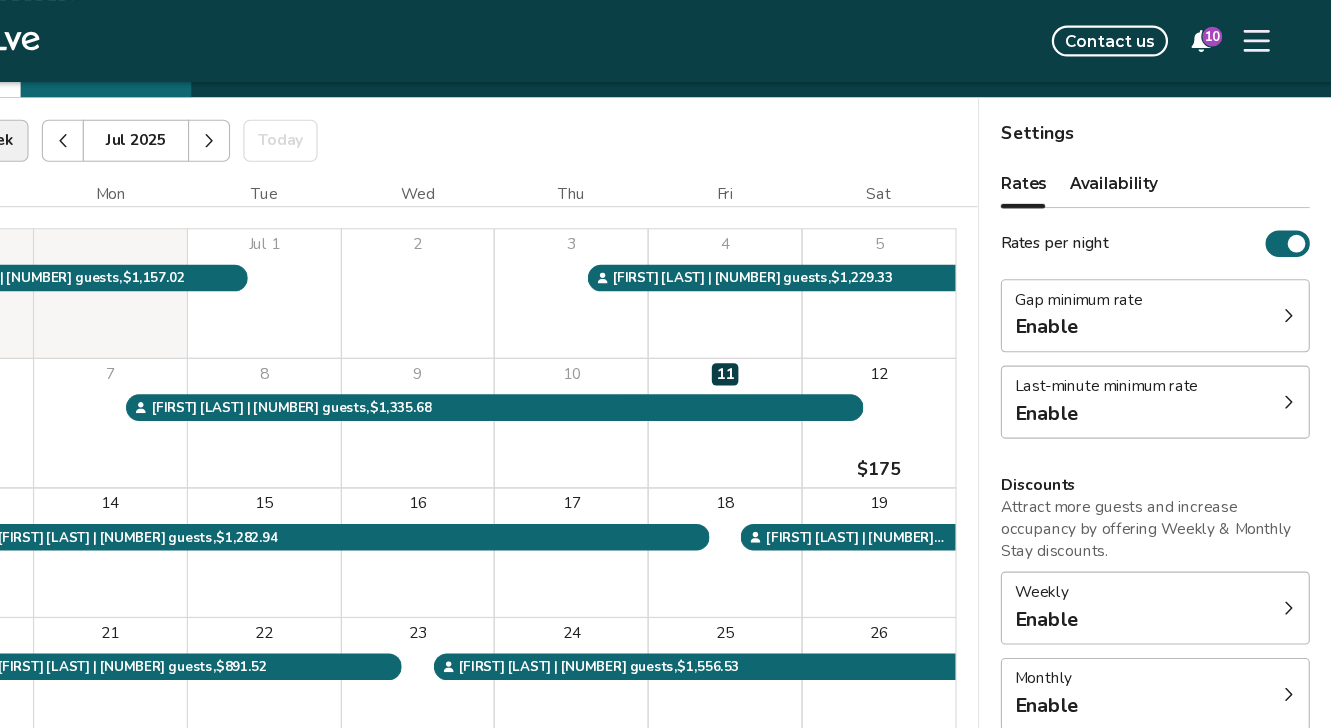 click on "Enable" at bounding box center (1127, 373) 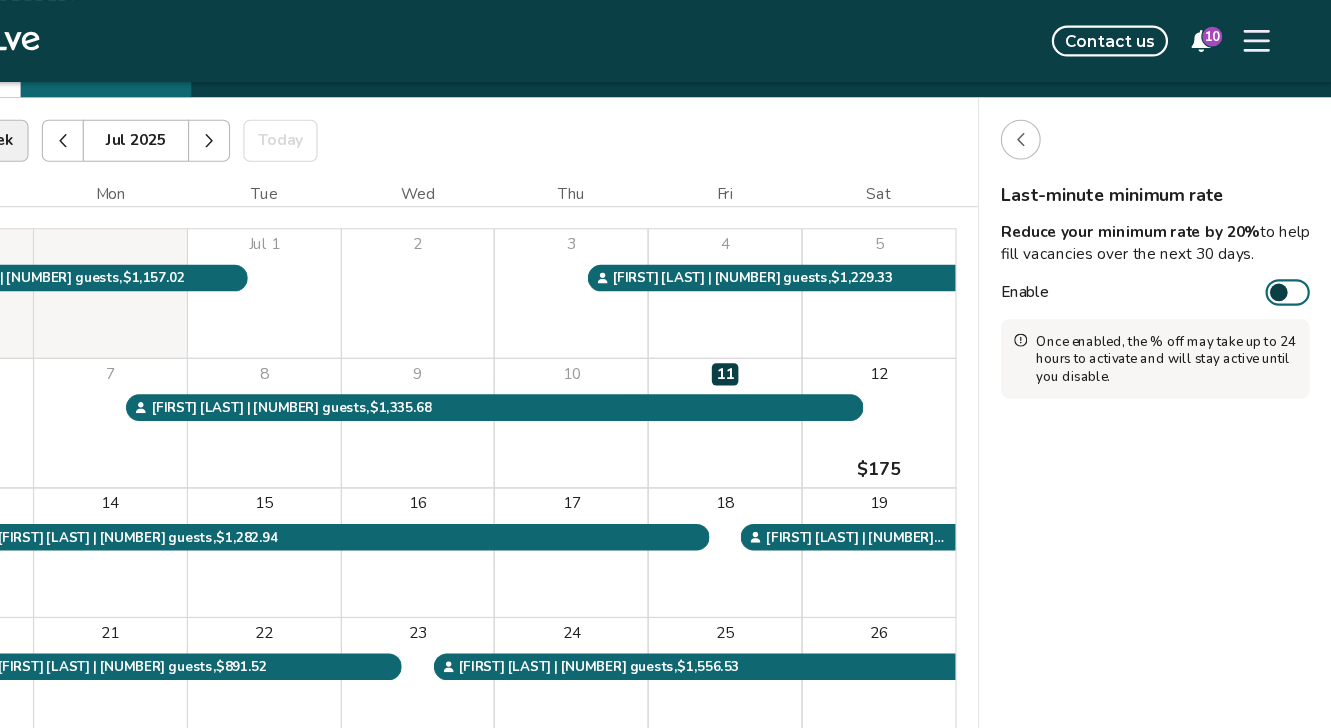 click on "Enable" at bounding box center (1291, 264) 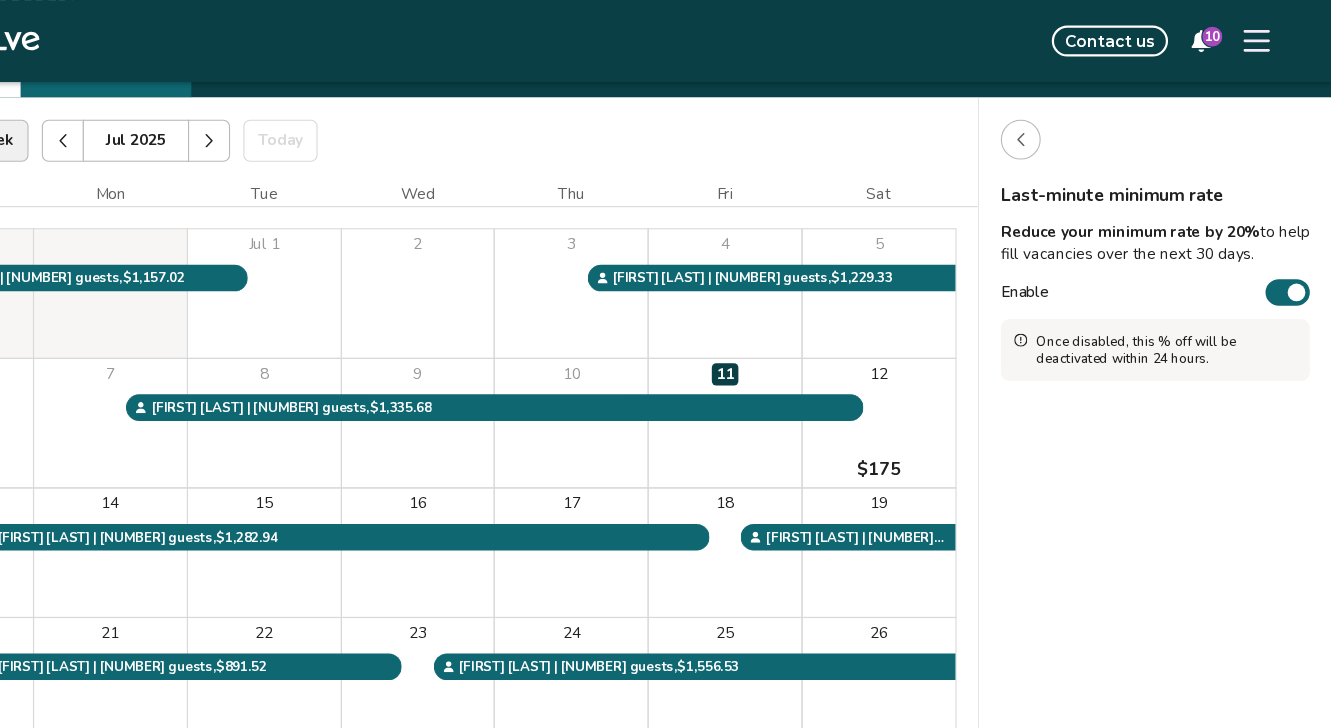 click 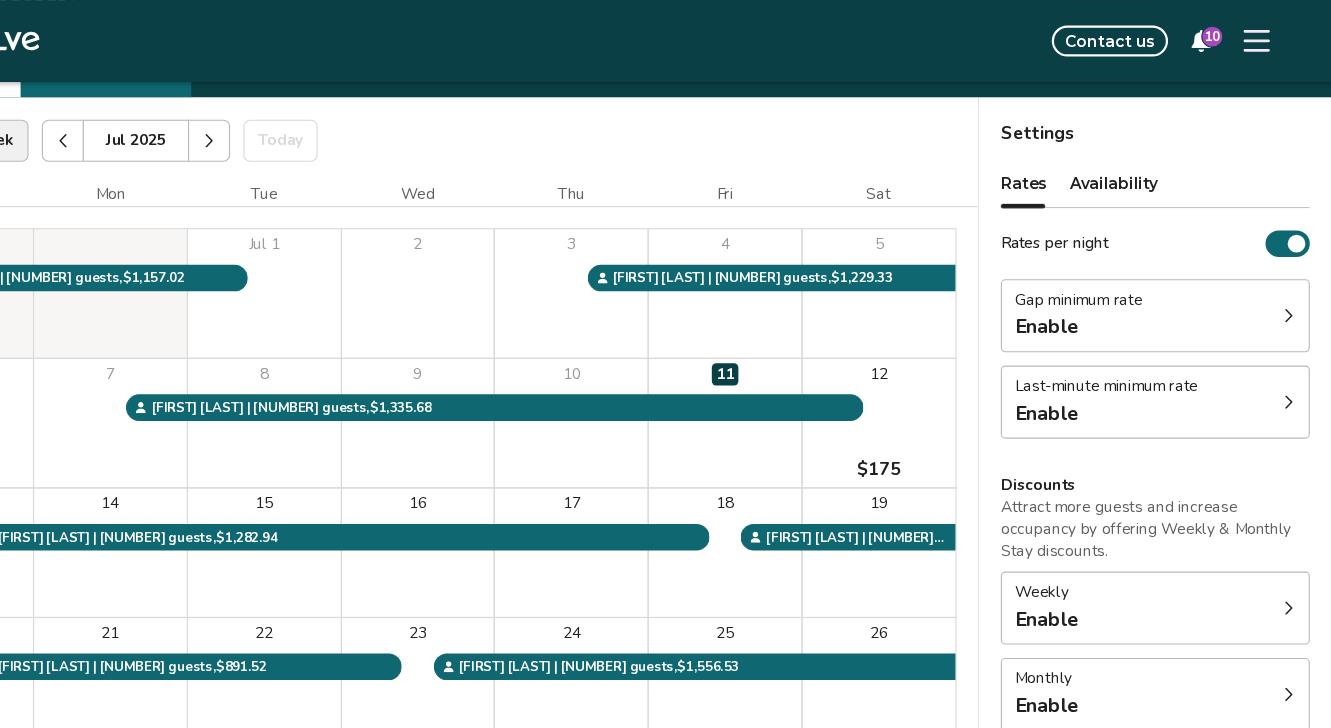 click on "Enable" at bounding box center [1127, 373] 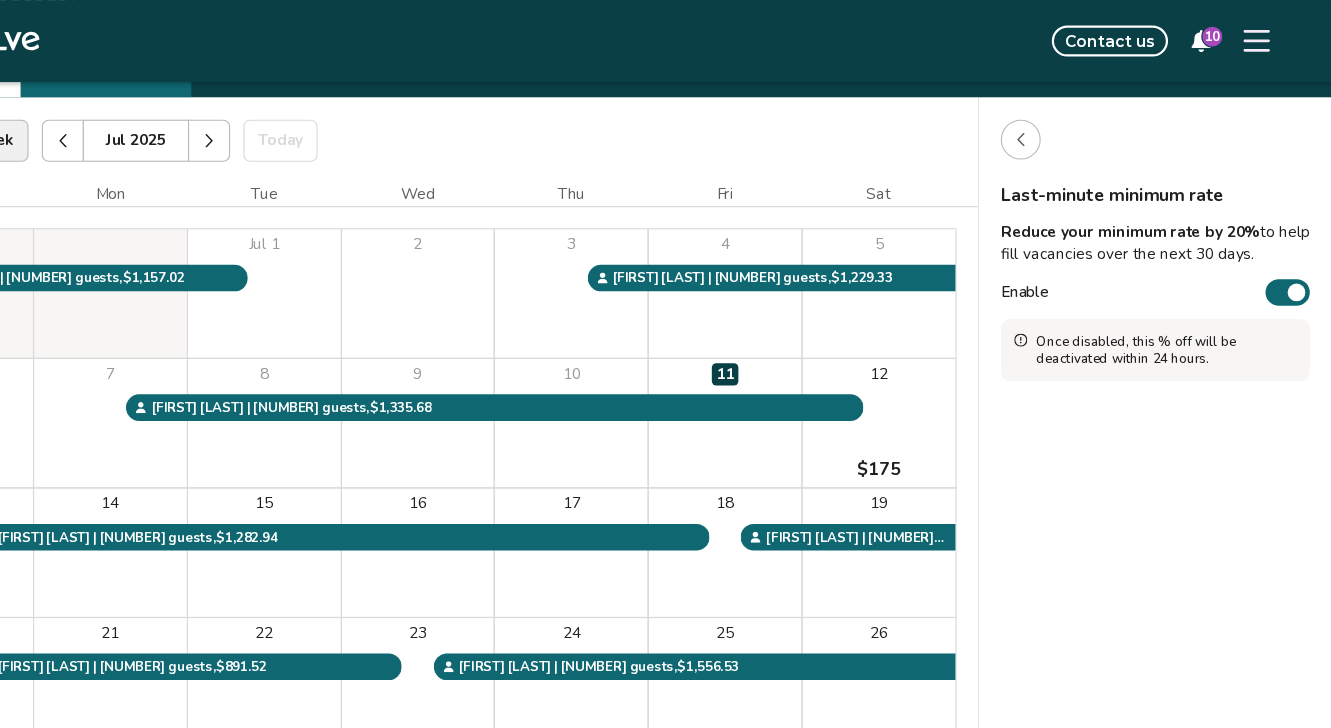 click on "Enable" at bounding box center (1291, 264) 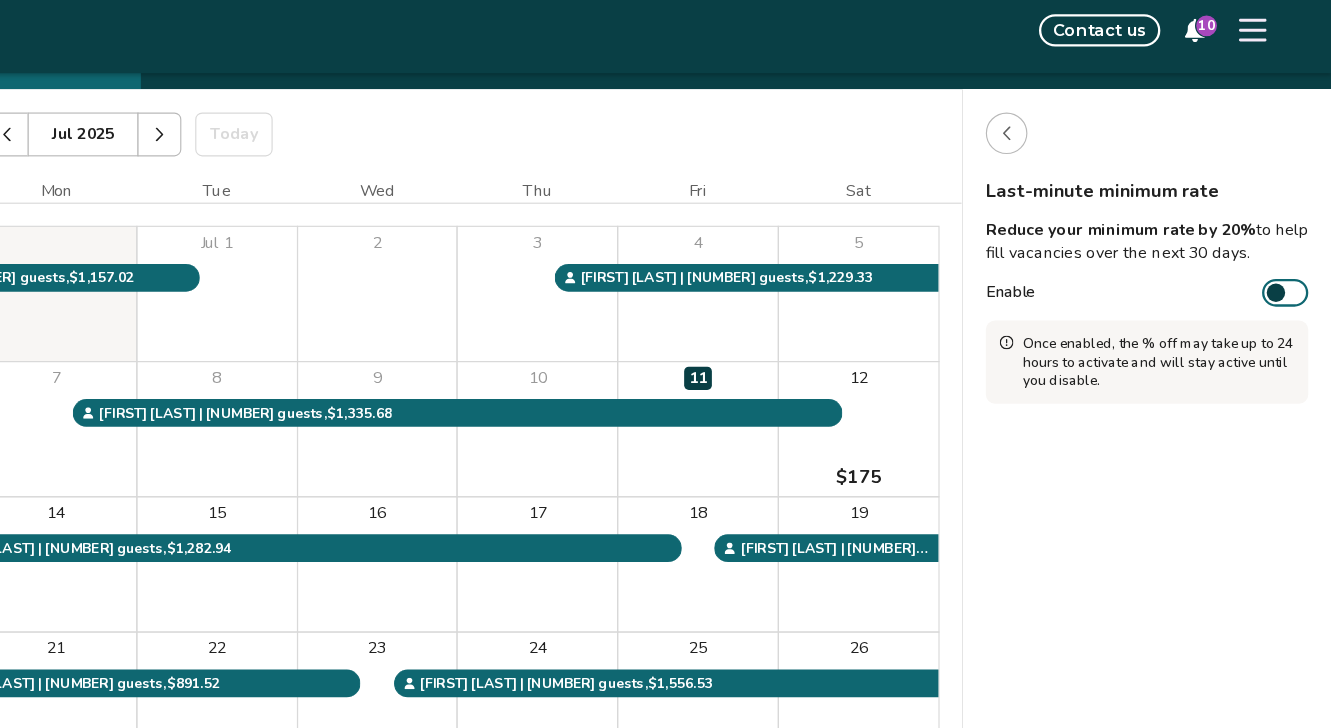 click on "Reduce your minimum rate by 20%  to help fill vacancies over the next 30 days." at bounding box center [1171, 220] 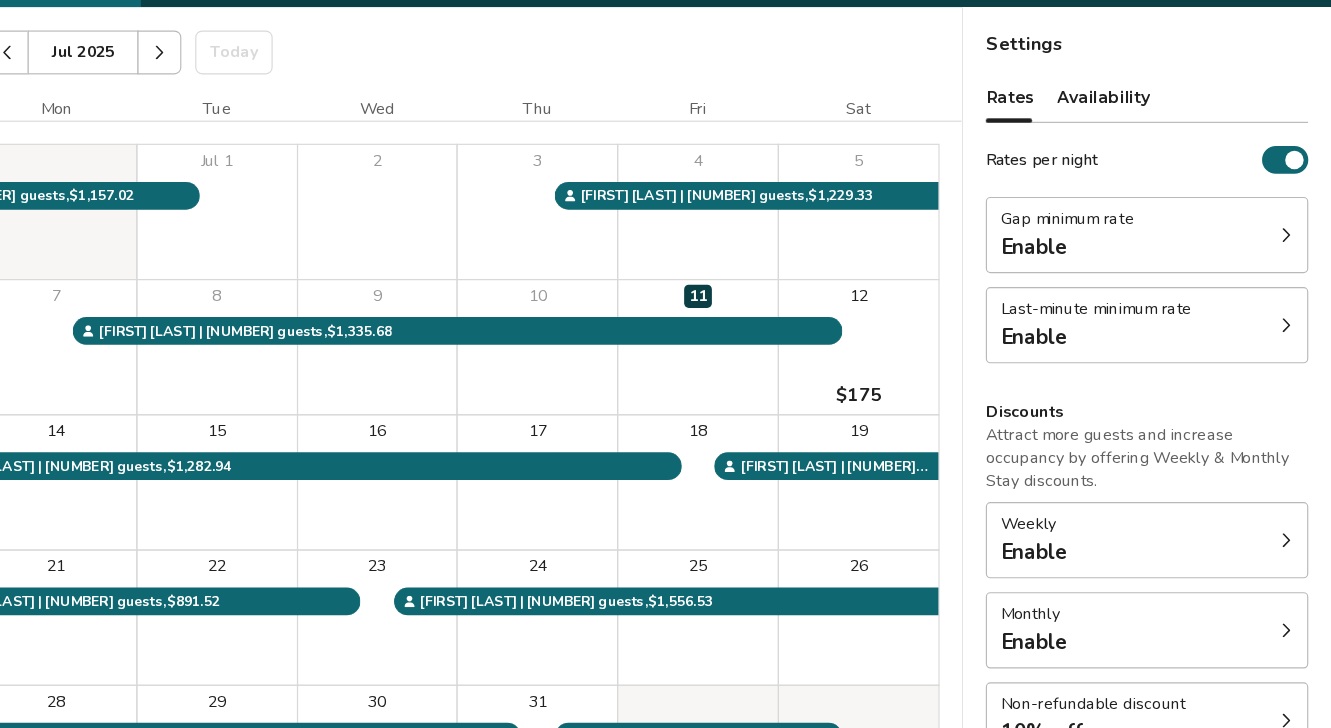 click on "Enable" at bounding box center [1127, 373] 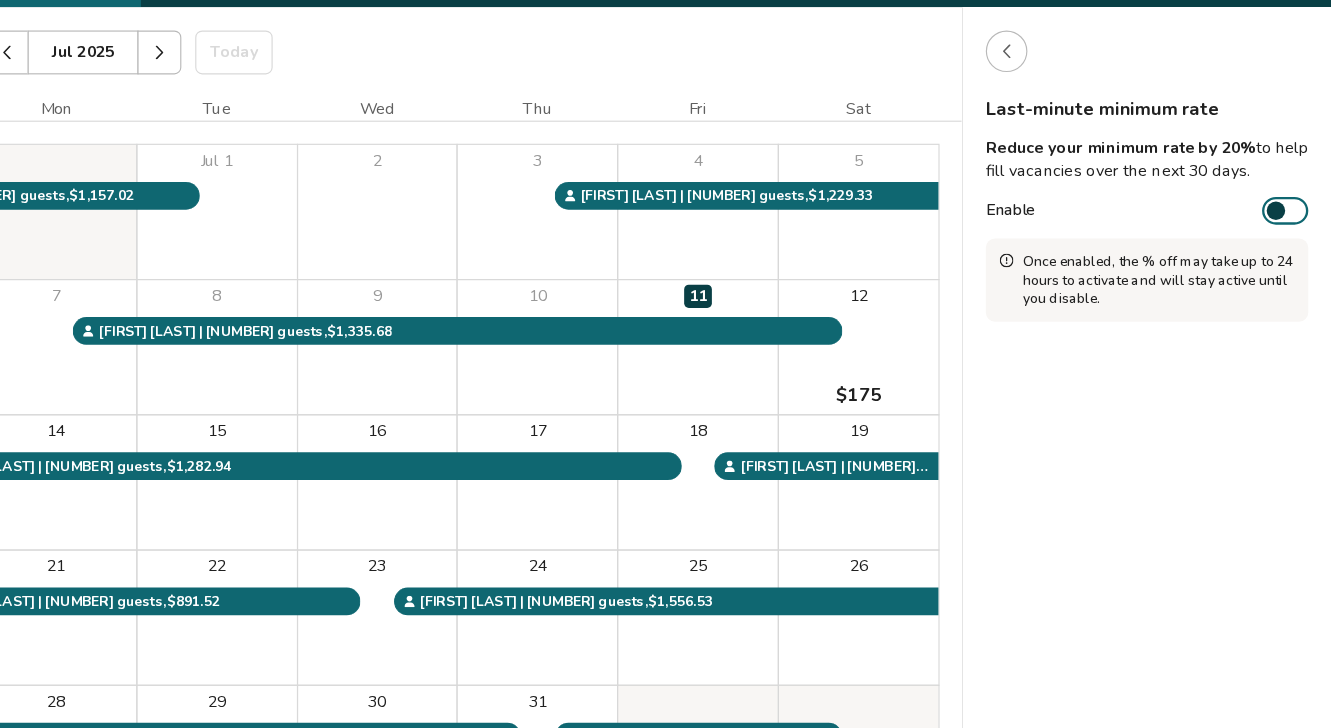 click 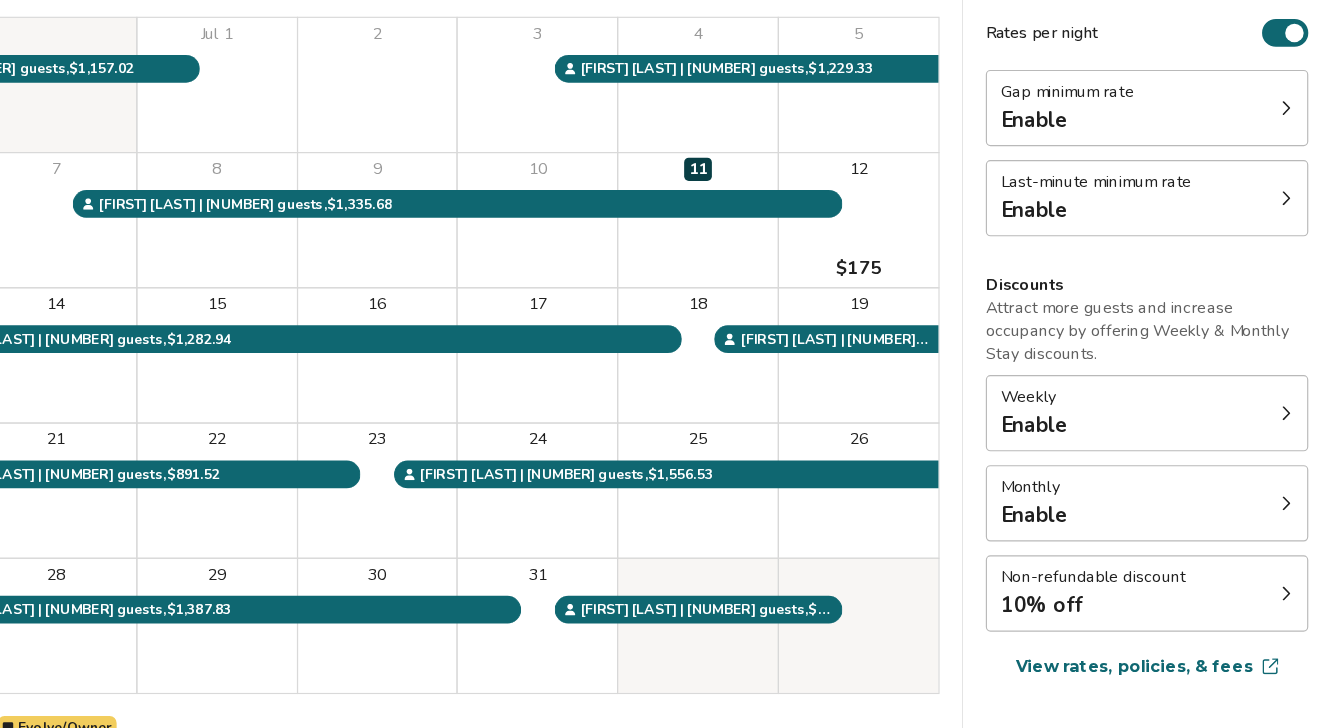 scroll, scrollTop: 206, scrollLeft: 0, axis: vertical 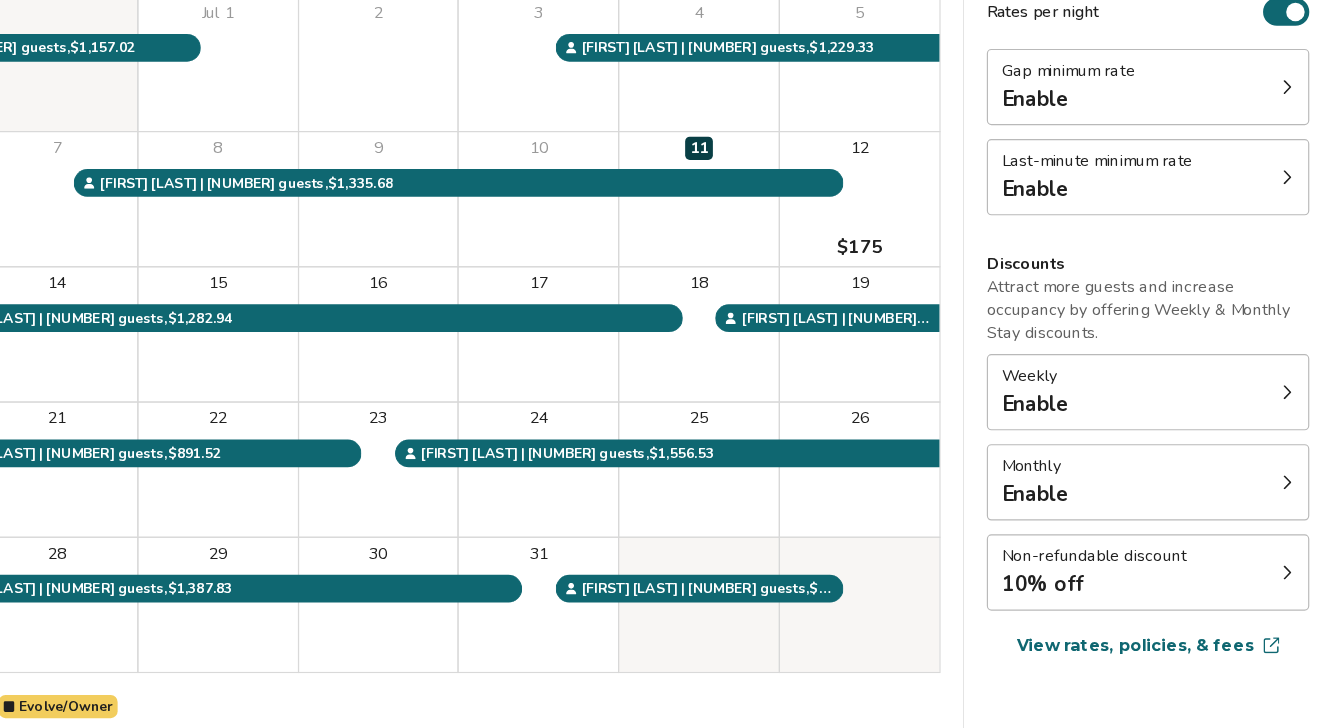 click on "Weekly Enable" at bounding box center (1171, 437) 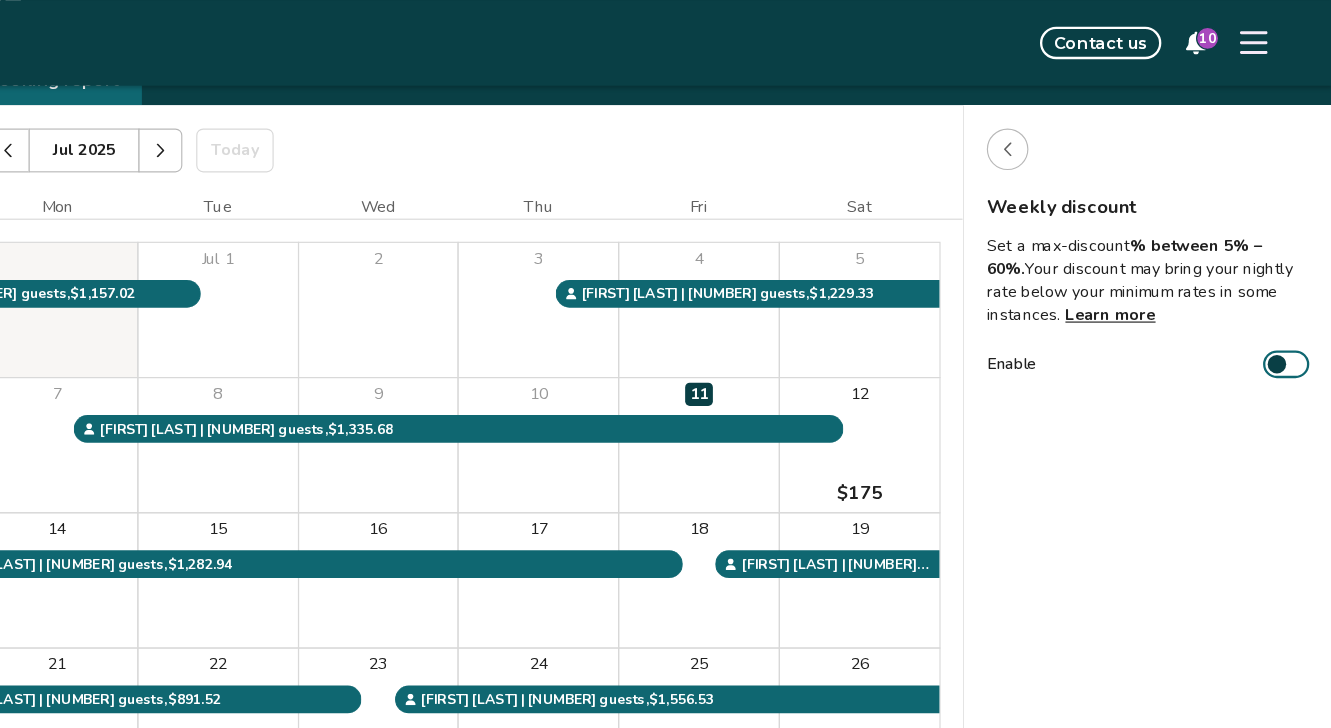 scroll, scrollTop: 84, scrollLeft: 0, axis: vertical 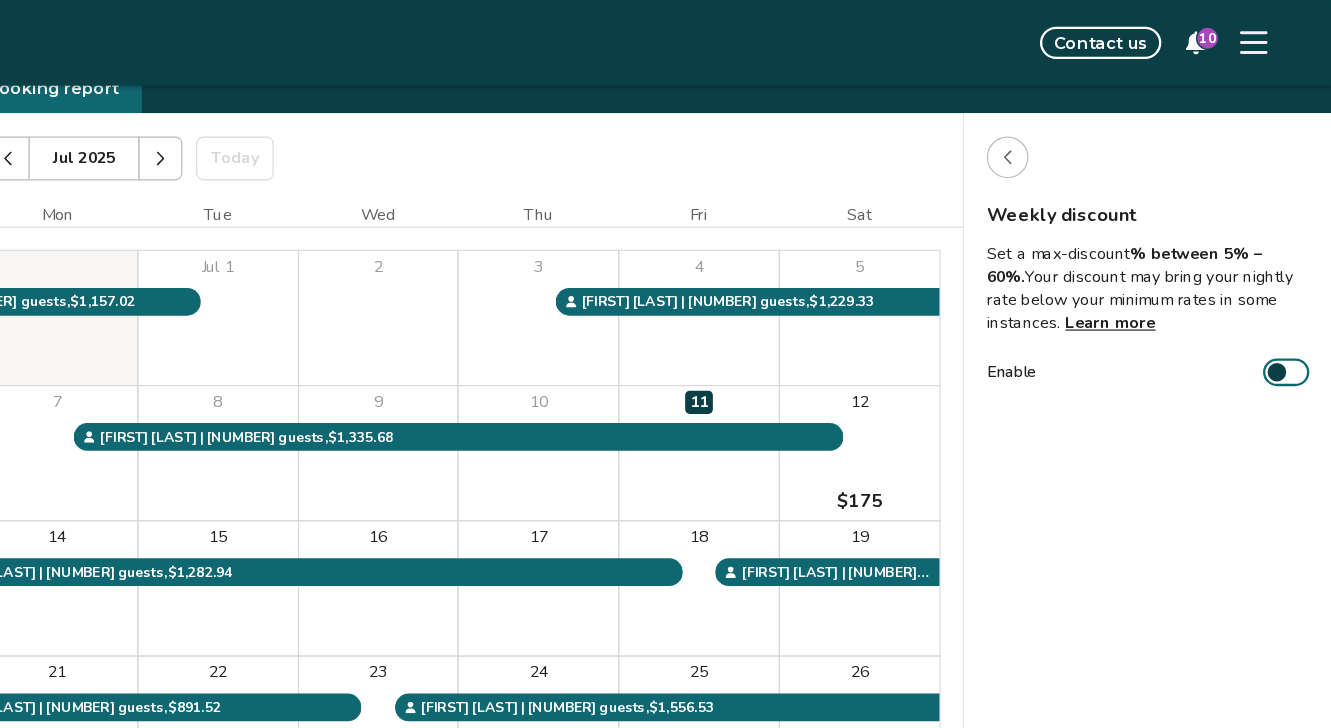click at bounding box center [1283, 322] 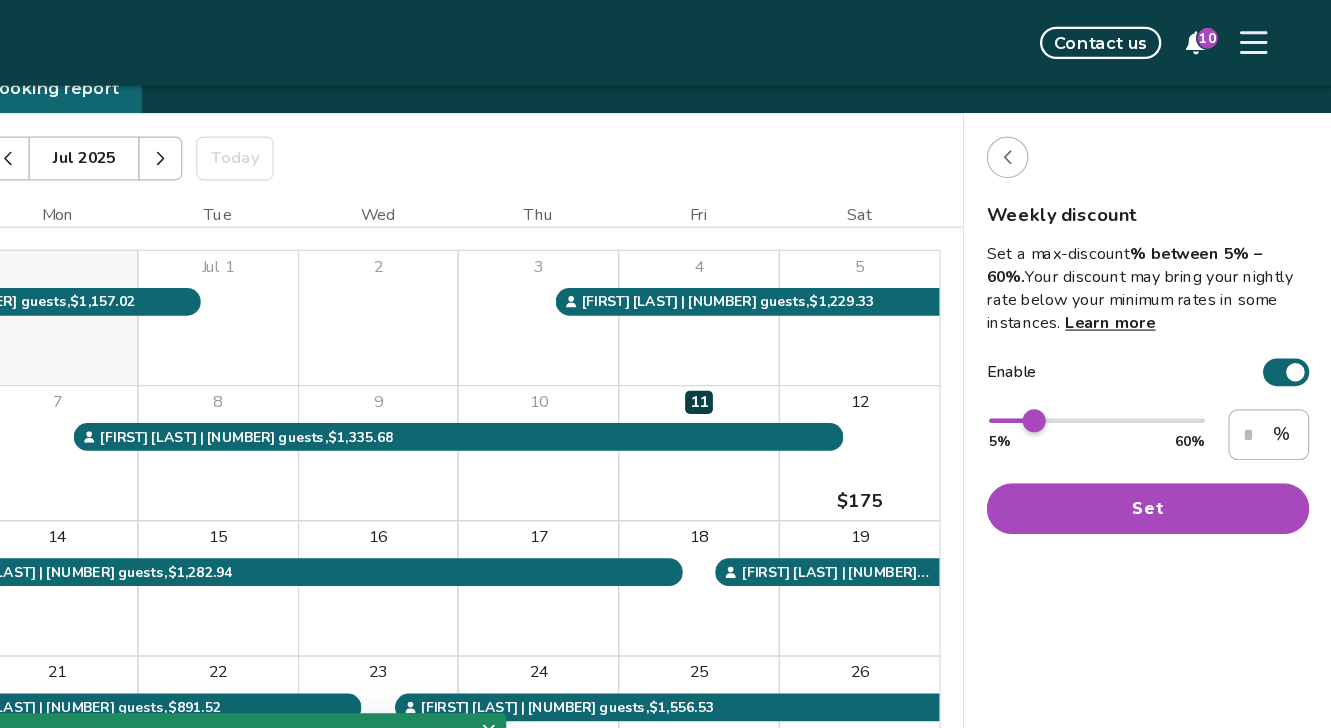 click at bounding box center (1073, 364) 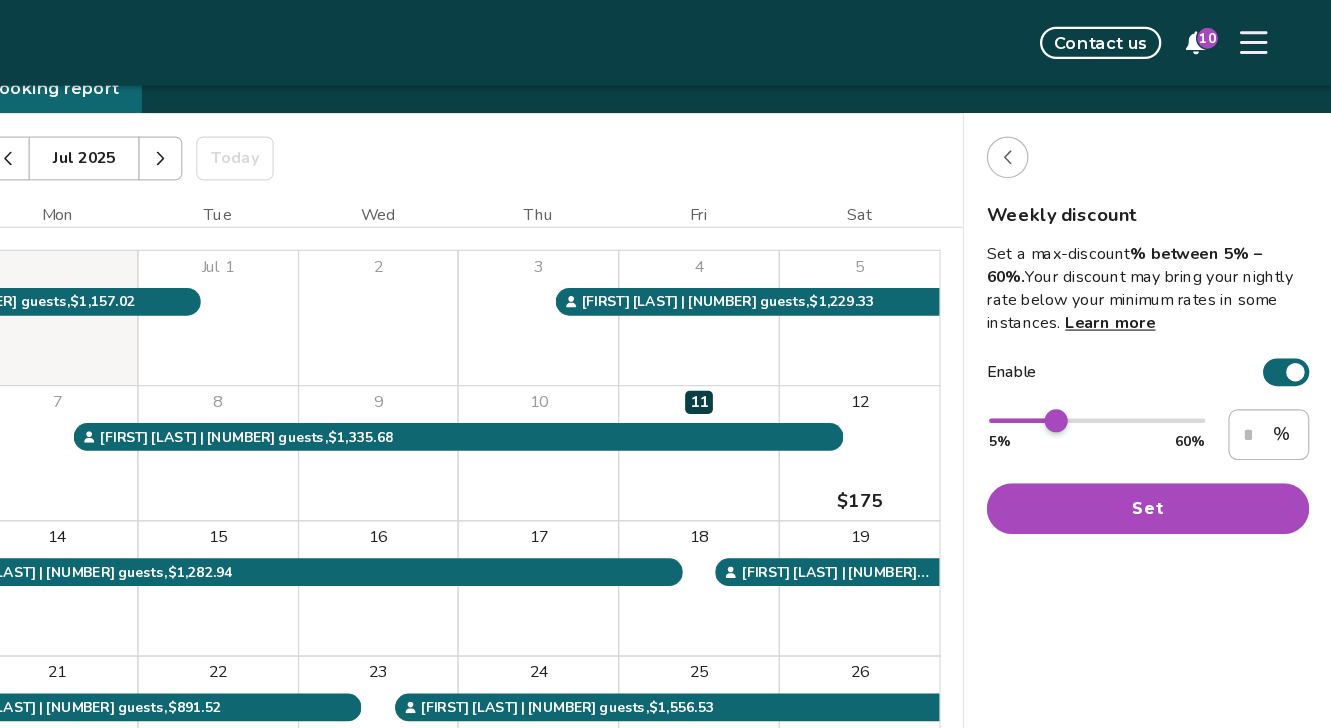 type on "**" 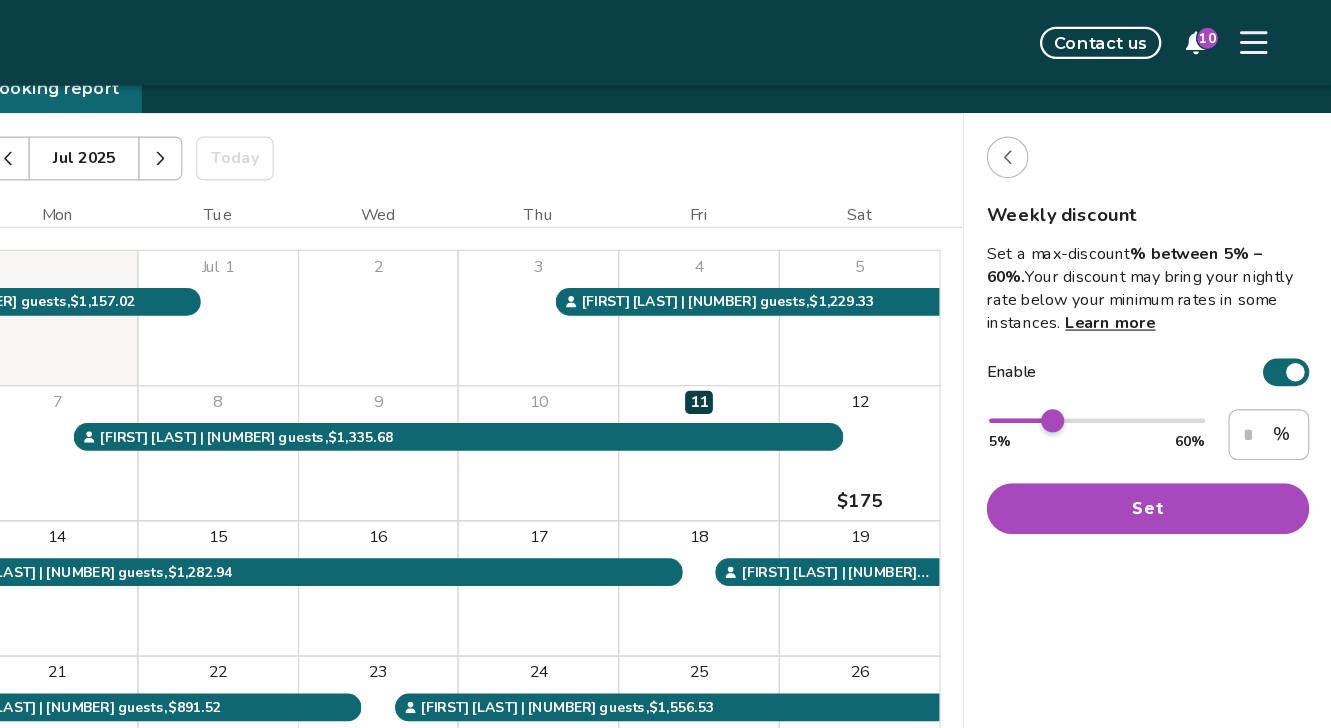 click at bounding box center [1089, 364] 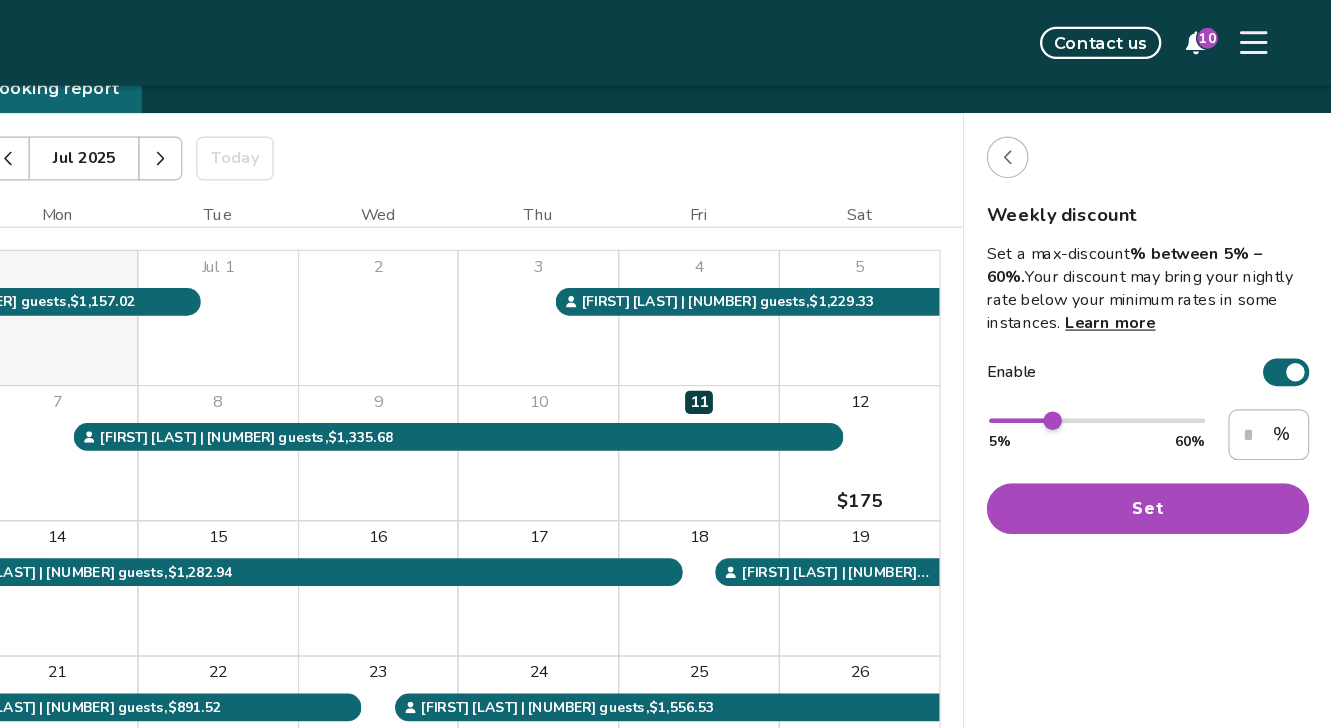 click on "Enable" at bounding box center (1171, 322) 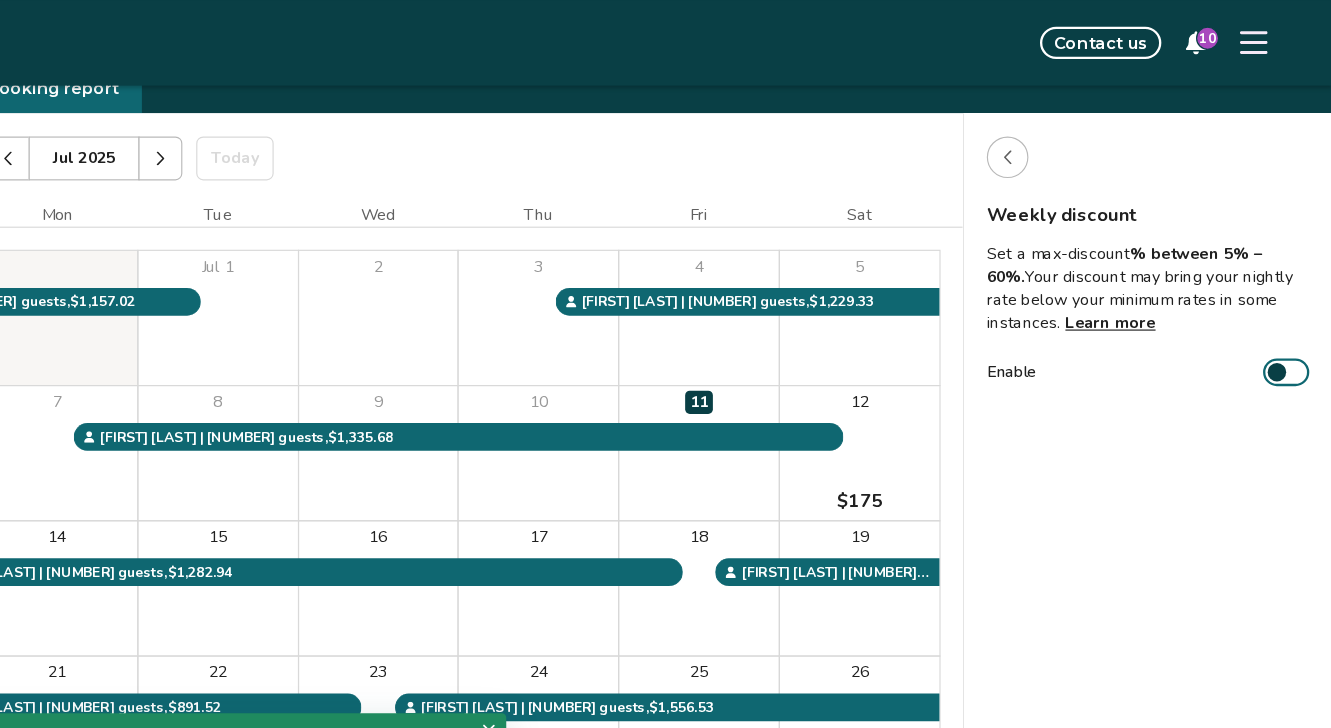 click at bounding box center [1283, 322] 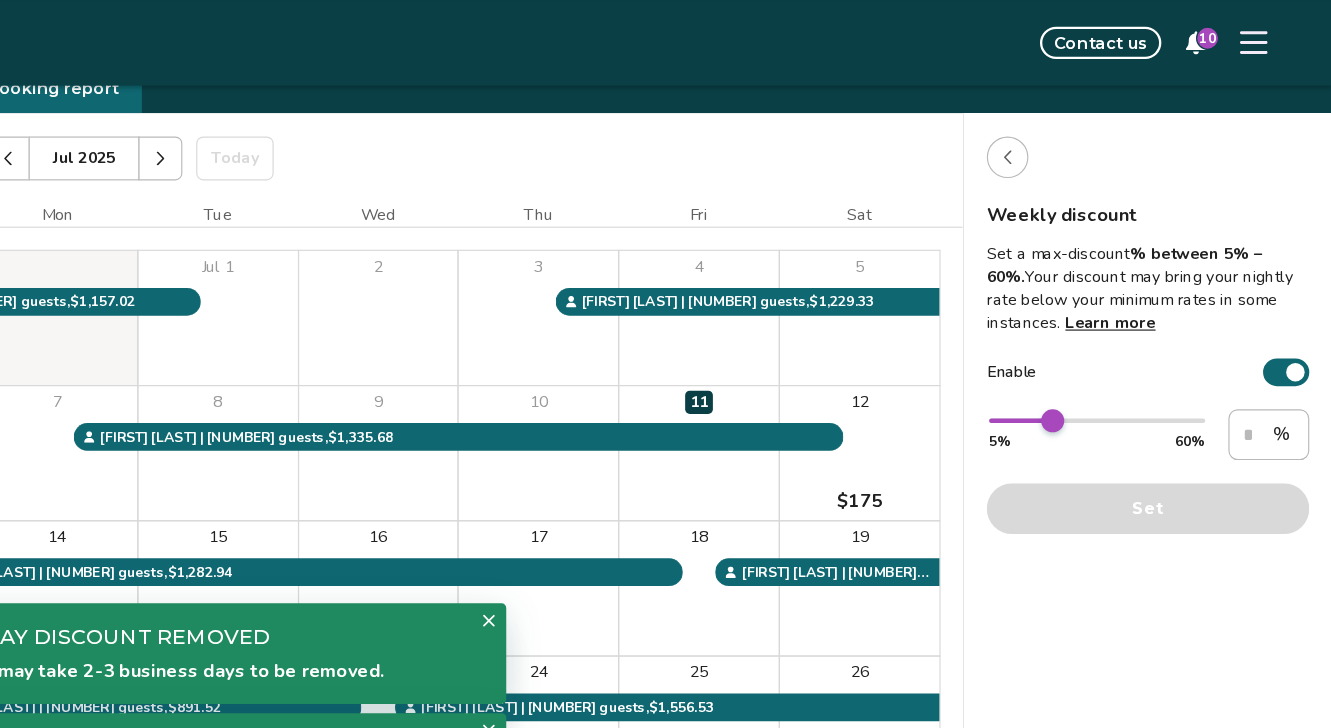 click at bounding box center (1127, 364) 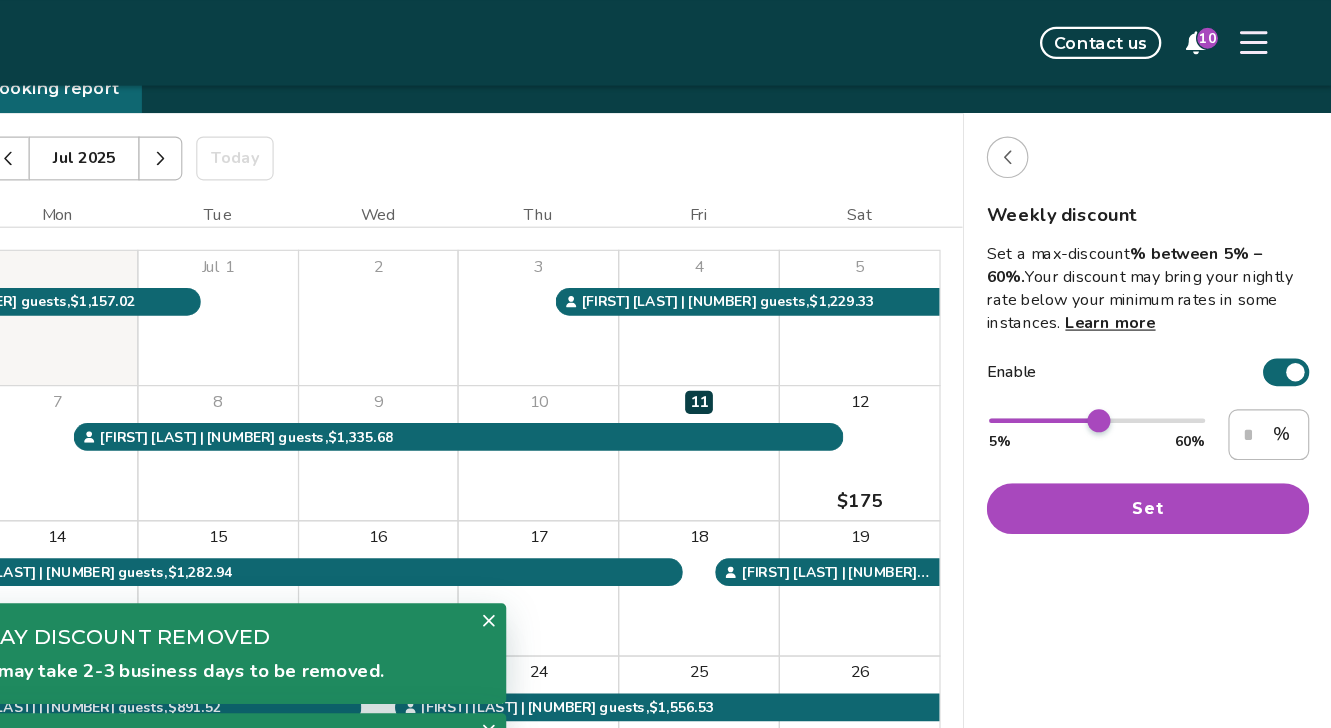 click on "** 5% 60%" at bounding box center (1127, 376) 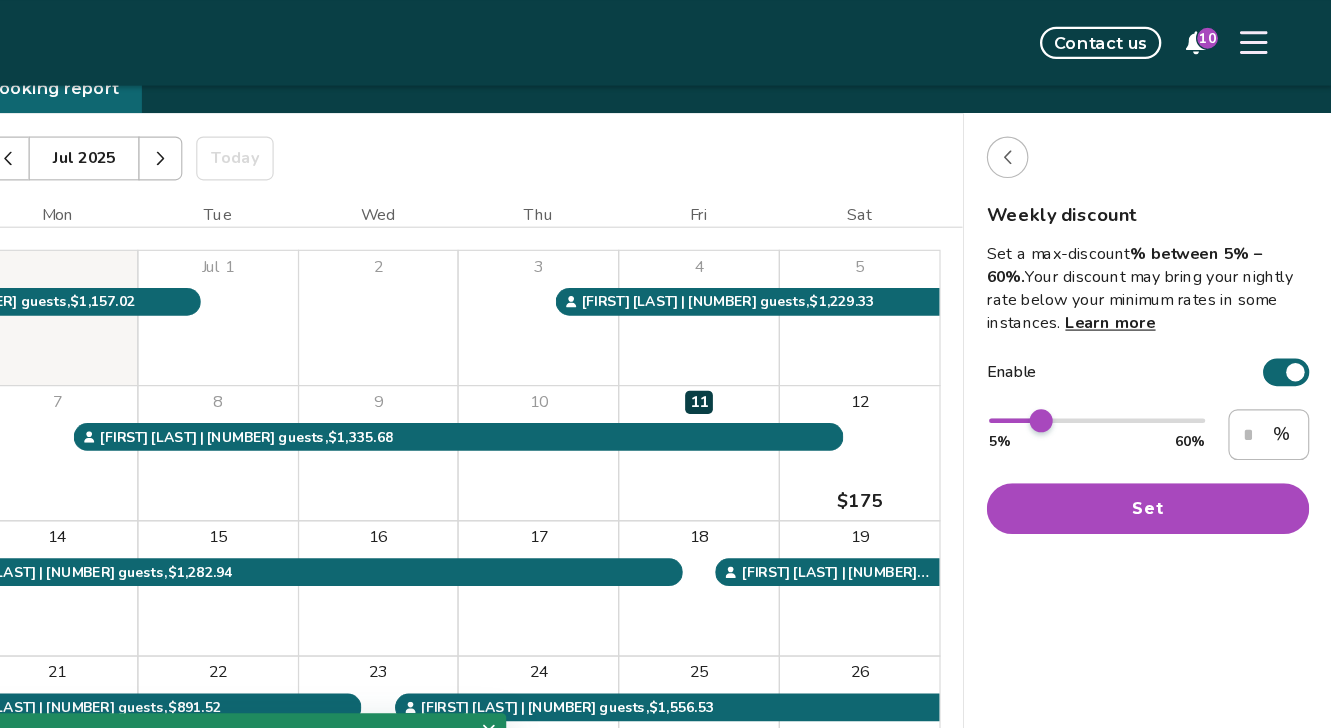 click at bounding box center [1079, 364] 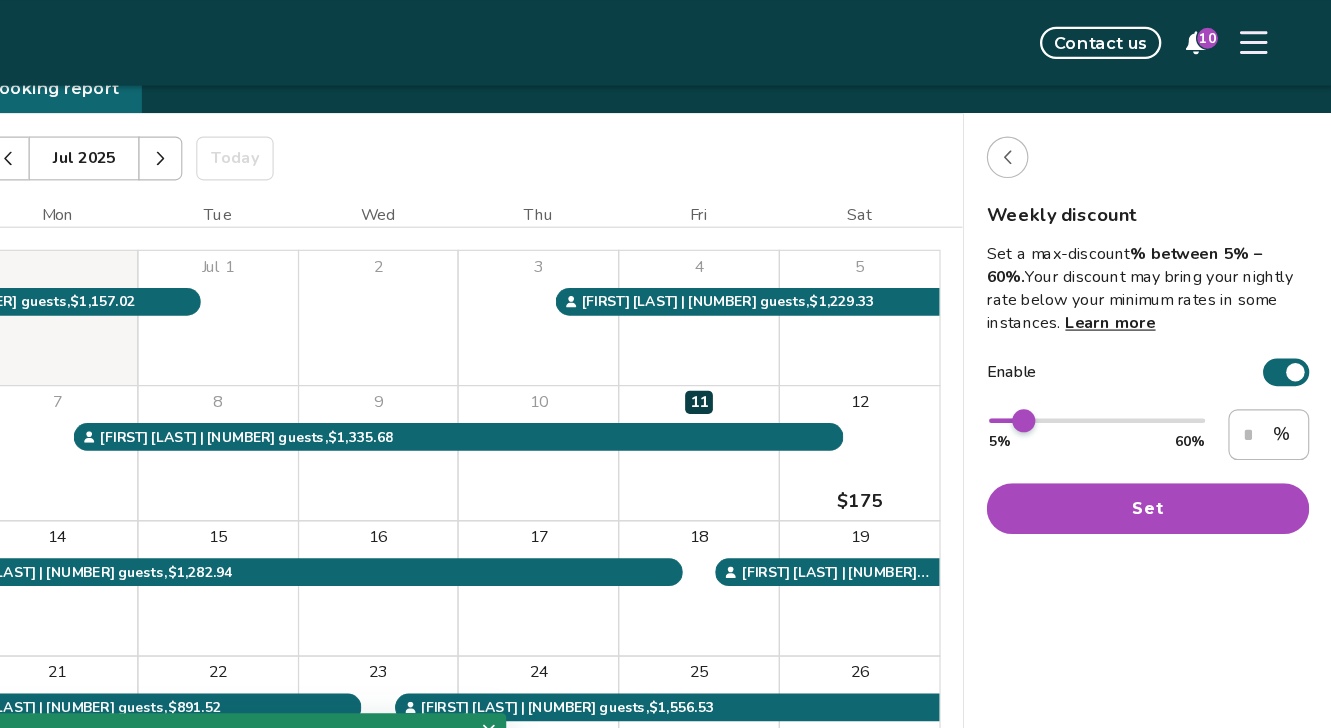 click on "** 5% 60%" at bounding box center [1127, 376] 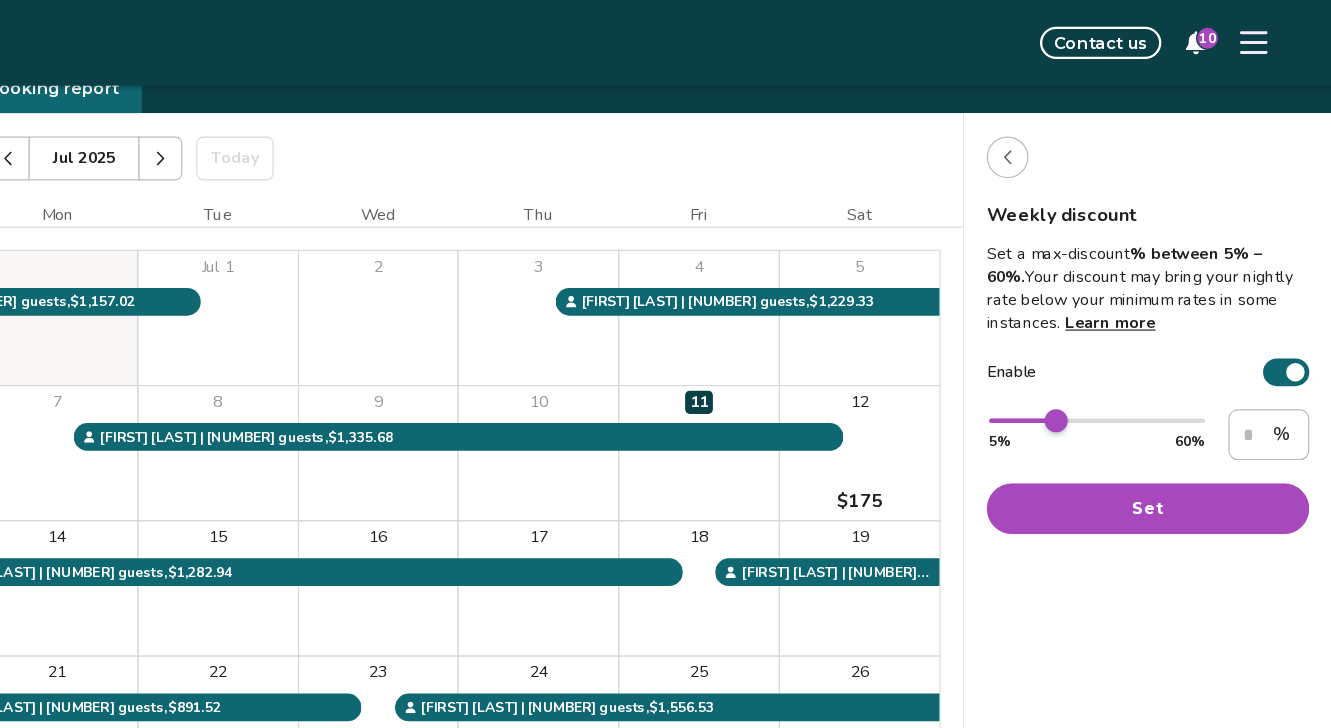 type on "**" 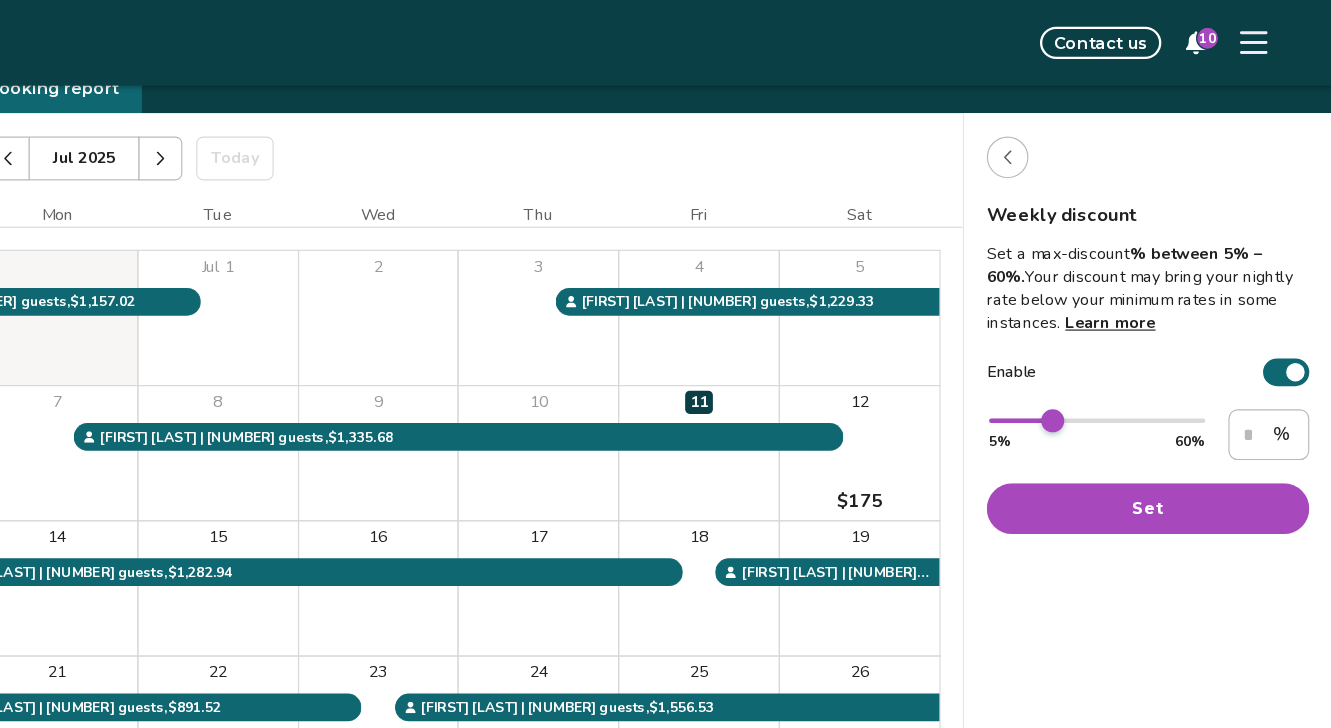 click at bounding box center [1089, 364] 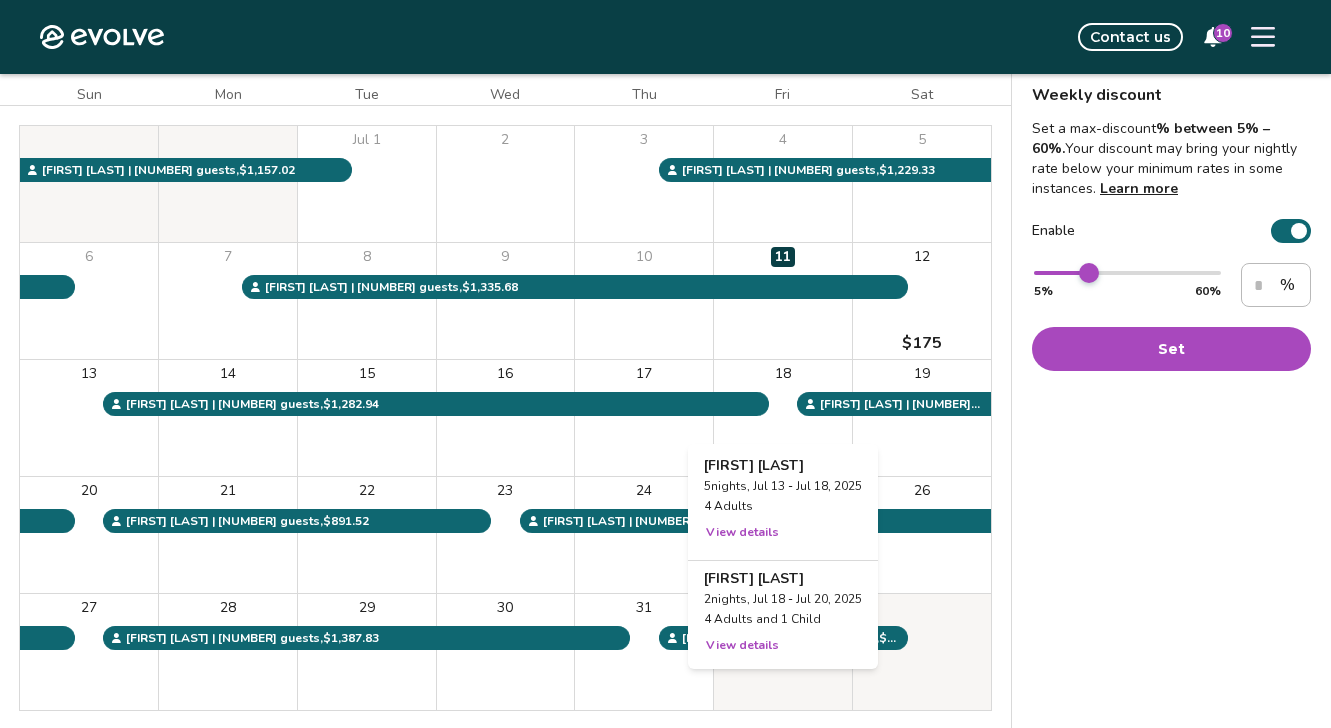scroll, scrollTop: 0, scrollLeft: 0, axis: both 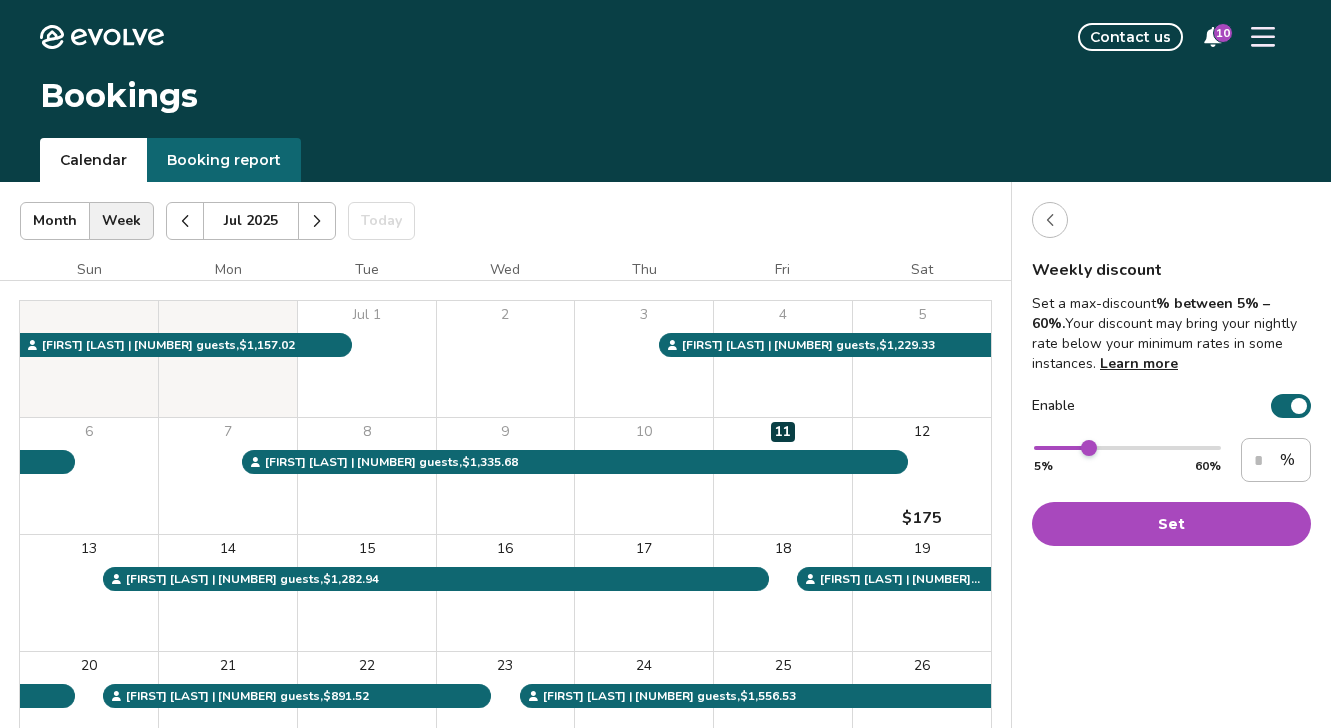 click at bounding box center [1299, 406] 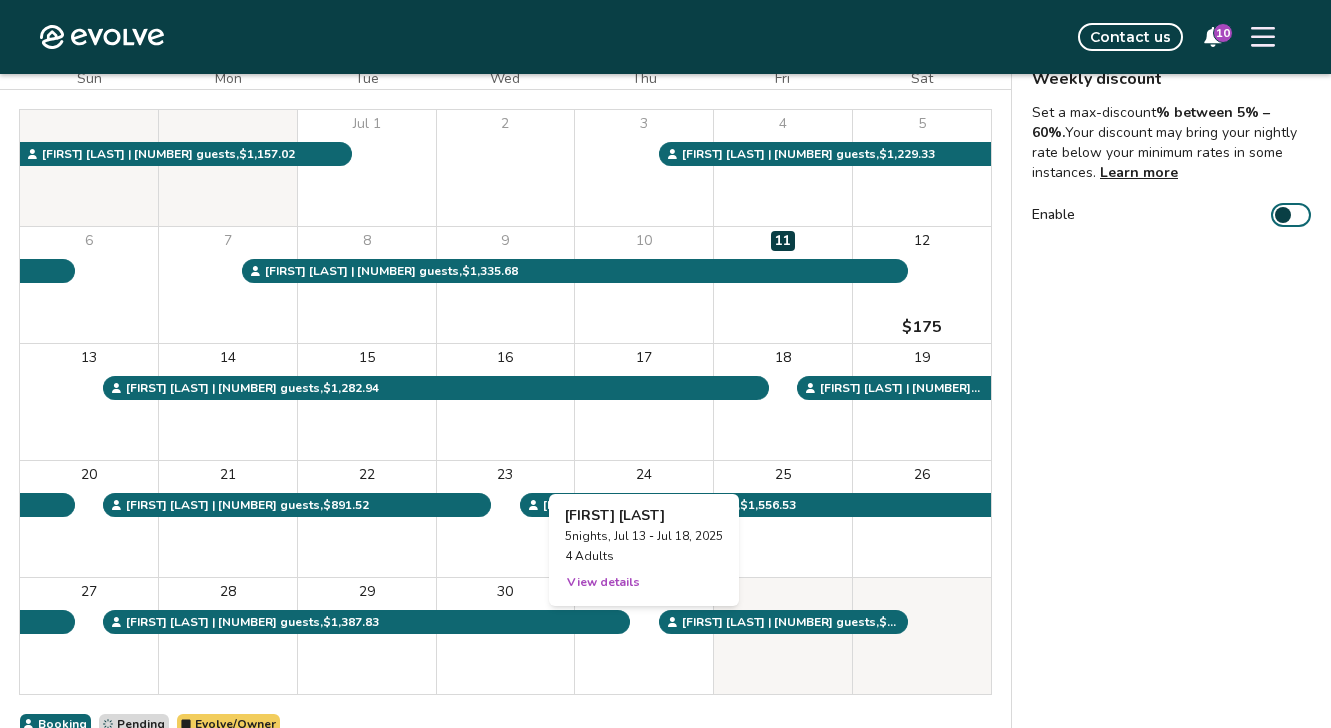 scroll, scrollTop: 0, scrollLeft: 0, axis: both 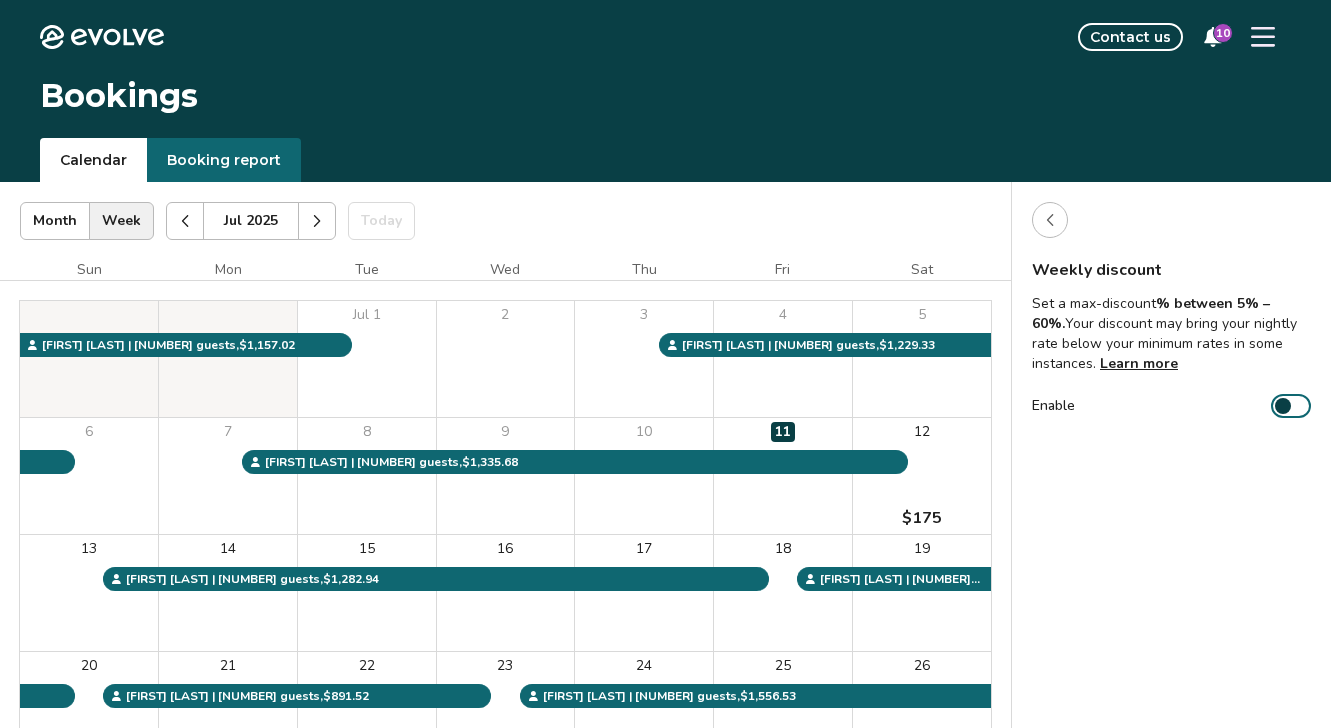 click at bounding box center (1050, 220) 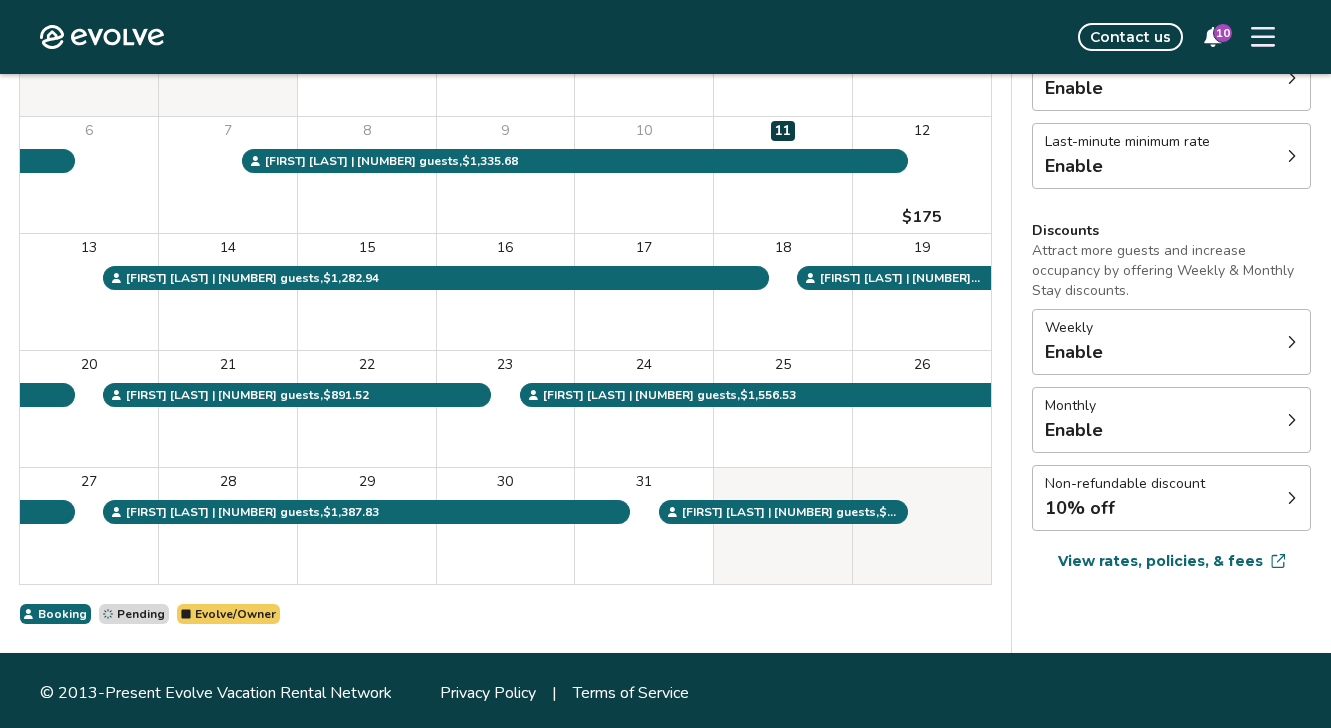 scroll, scrollTop: 306, scrollLeft: 0, axis: vertical 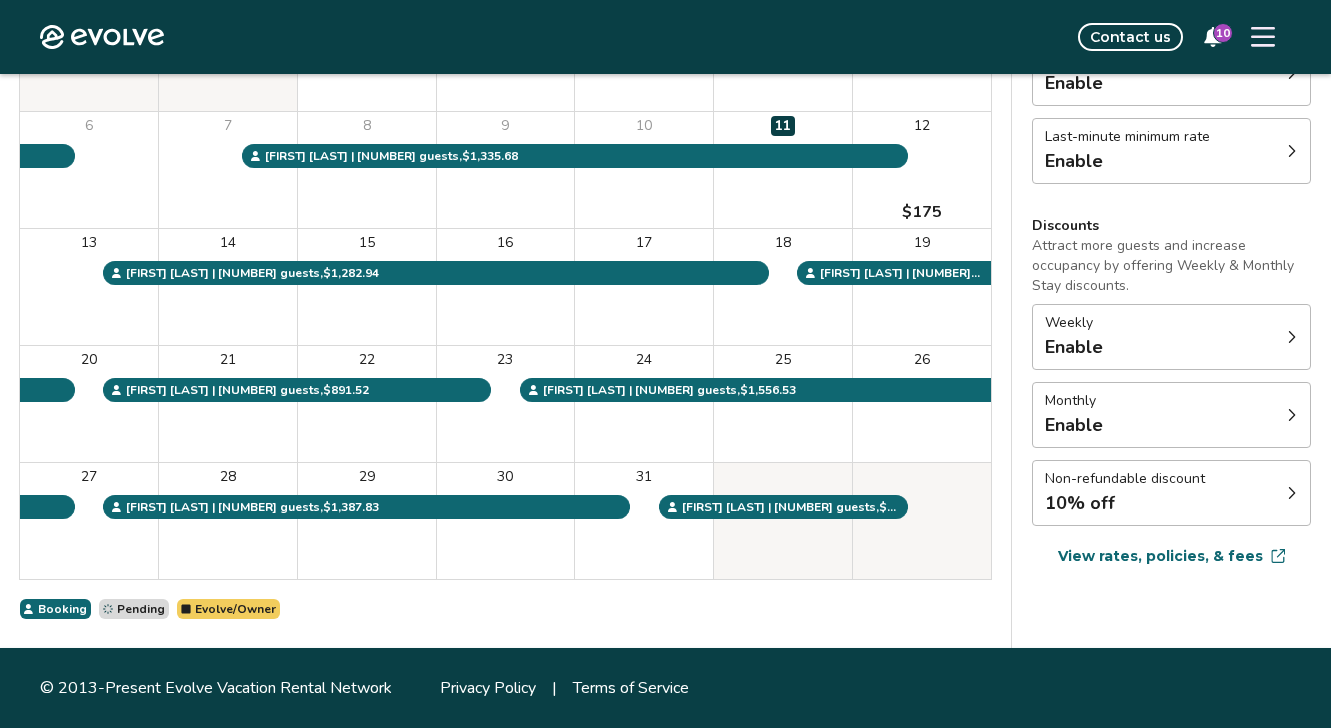 click on "10% off" at bounding box center [1125, 503] 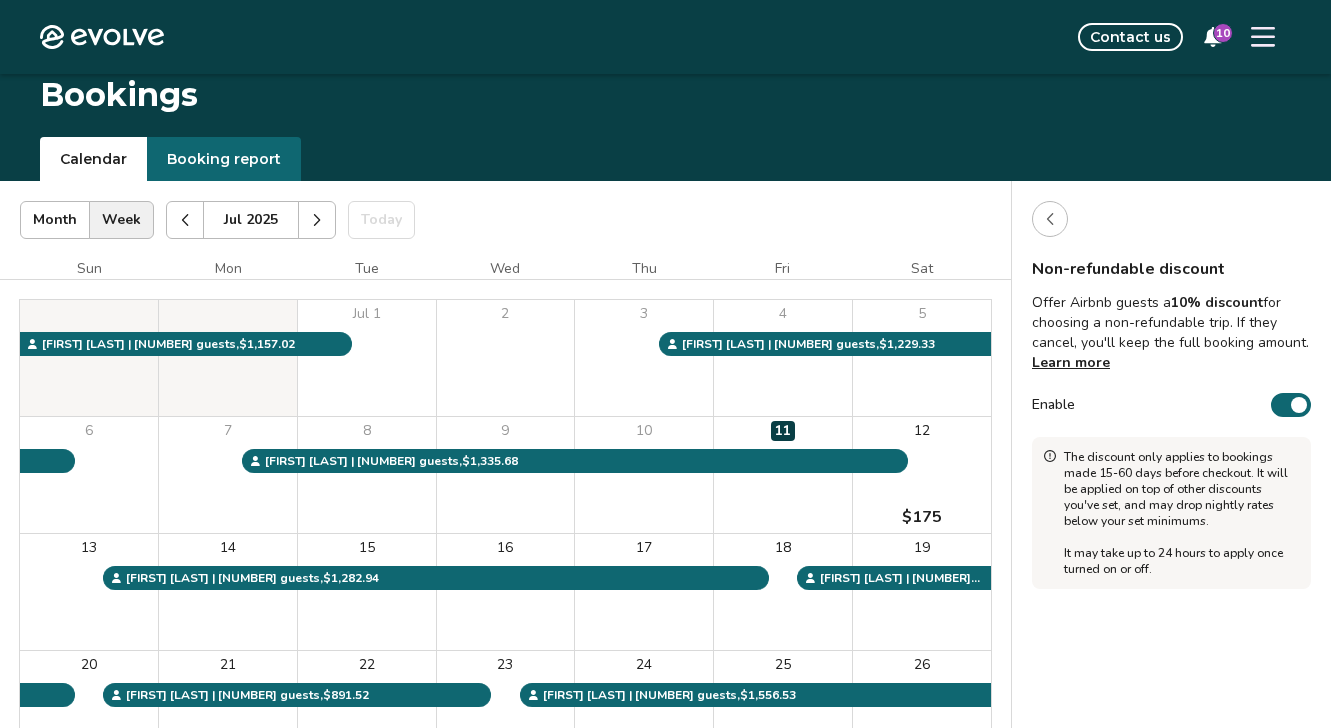 scroll, scrollTop: 0, scrollLeft: 0, axis: both 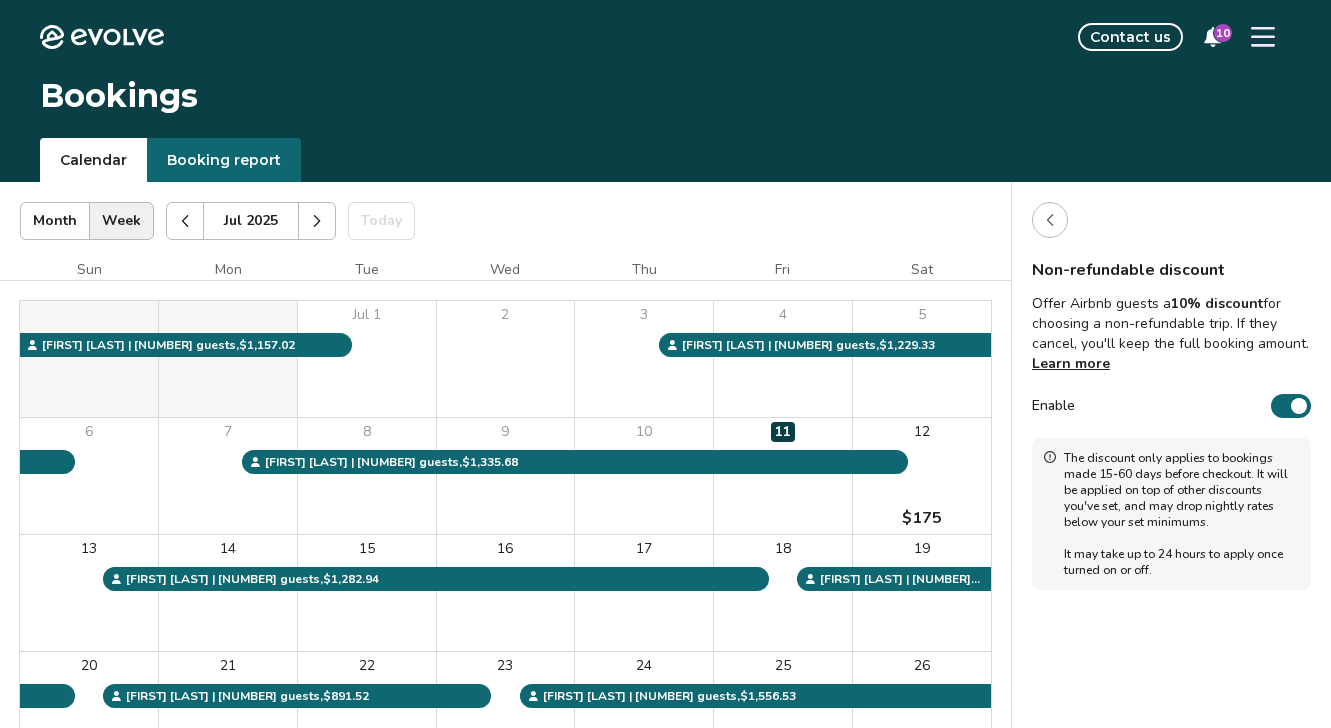 click 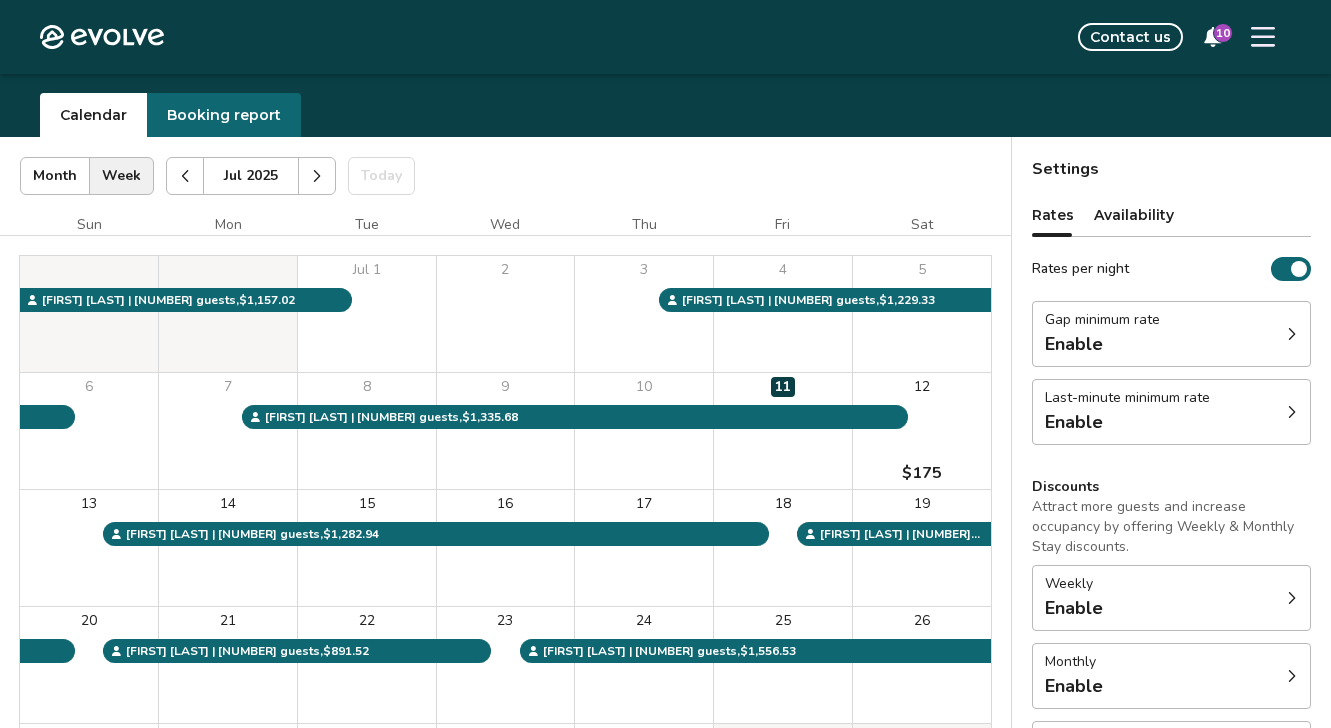 scroll, scrollTop: 0, scrollLeft: 0, axis: both 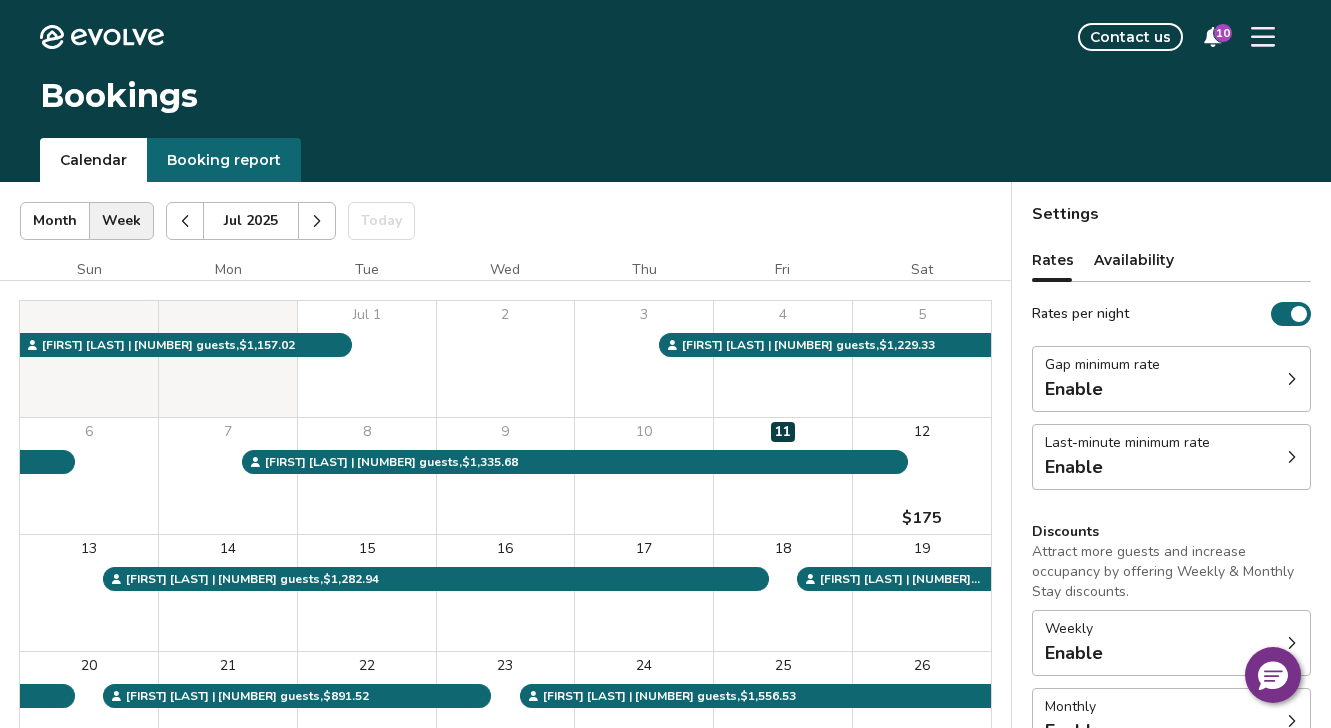 click at bounding box center [317, 221] 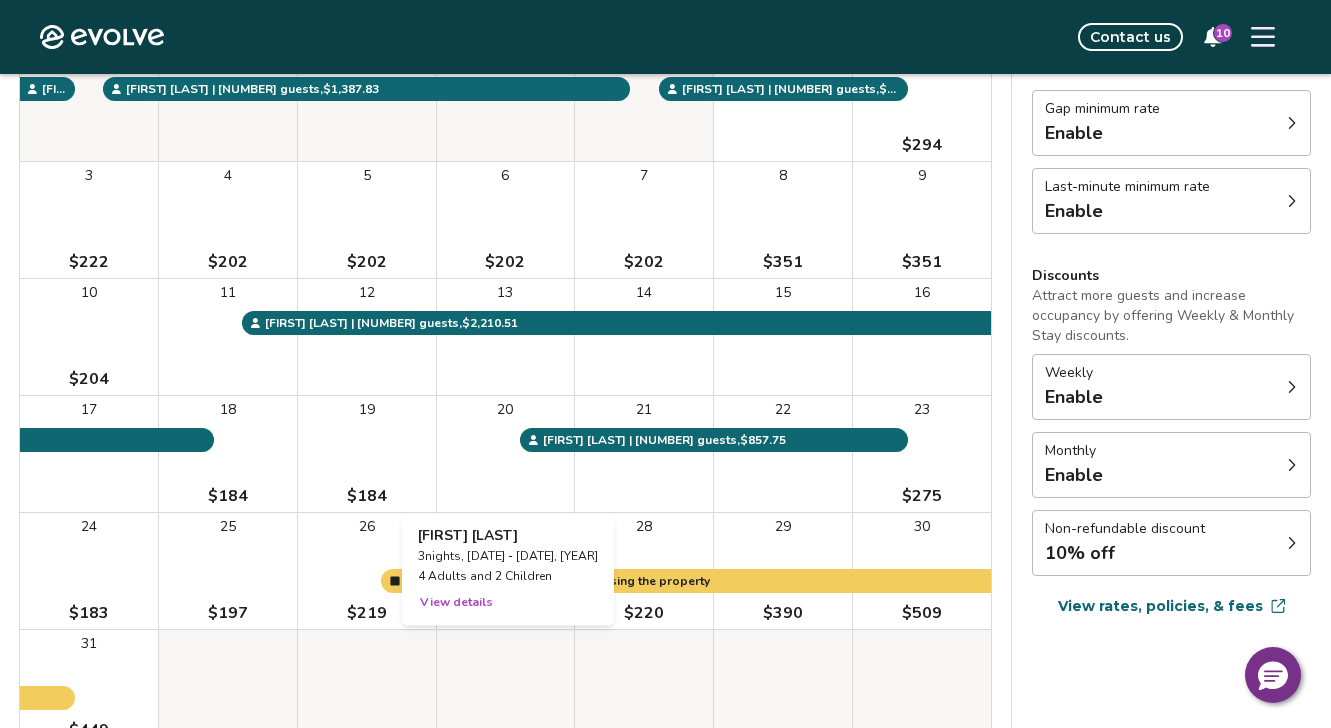 scroll, scrollTop: 0, scrollLeft: 0, axis: both 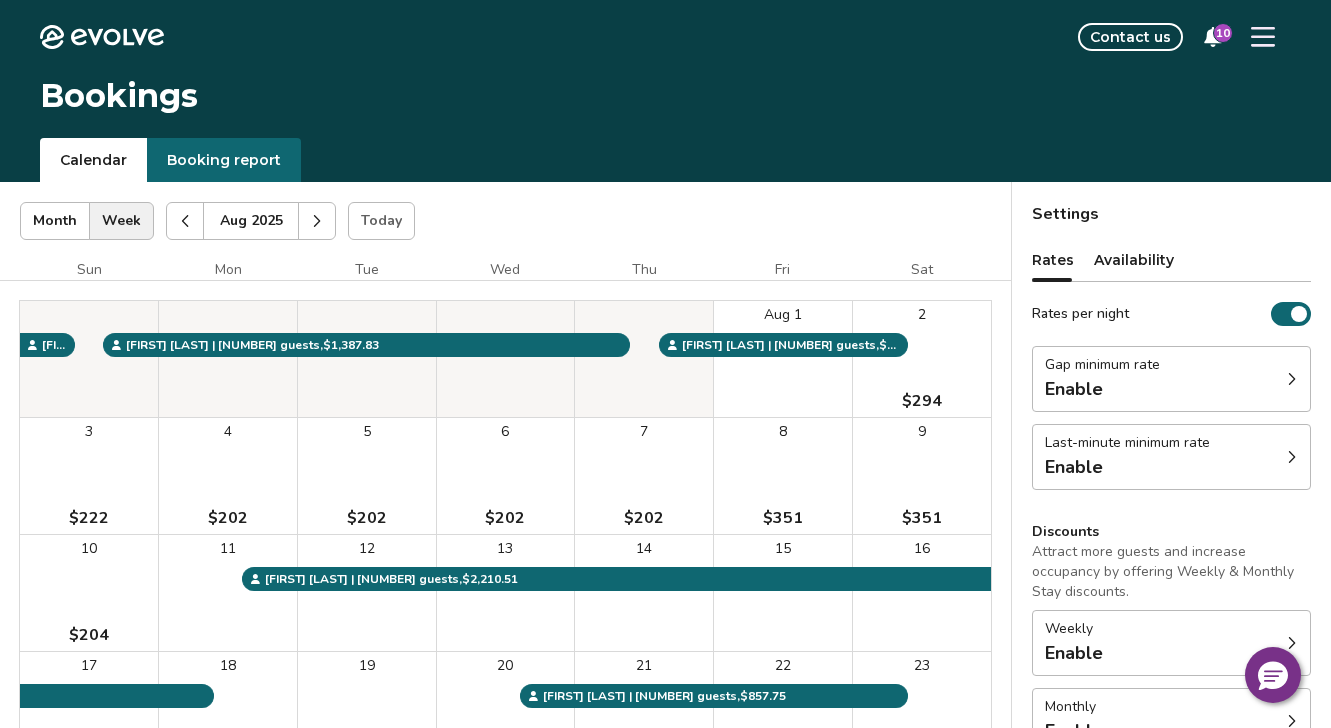 click 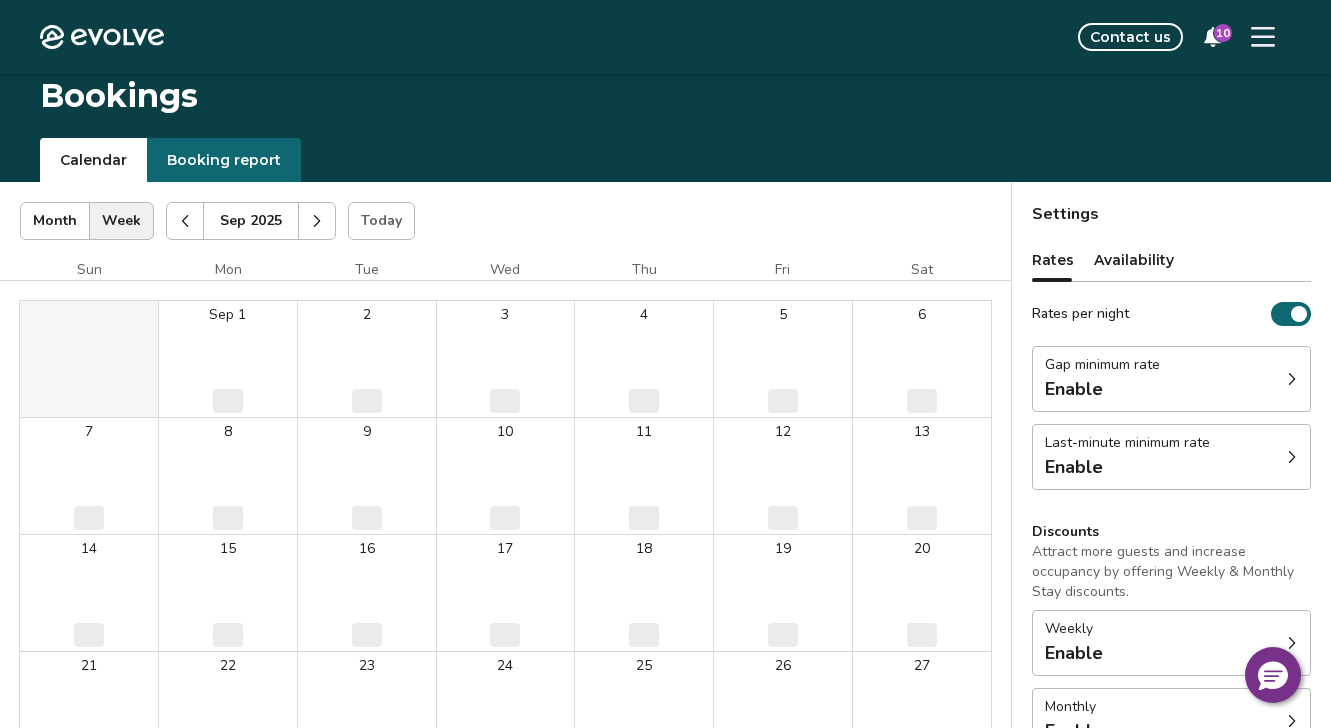 scroll, scrollTop: 116, scrollLeft: 0, axis: vertical 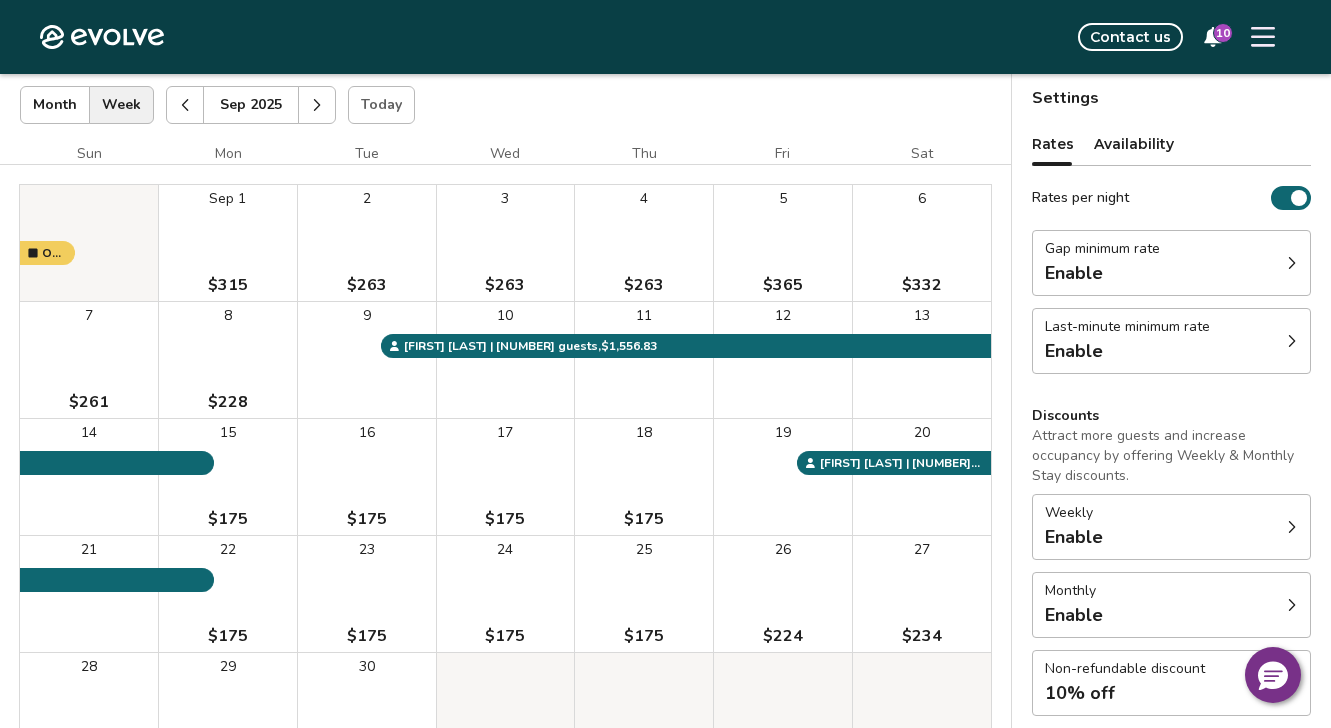 click at bounding box center (317, 105) 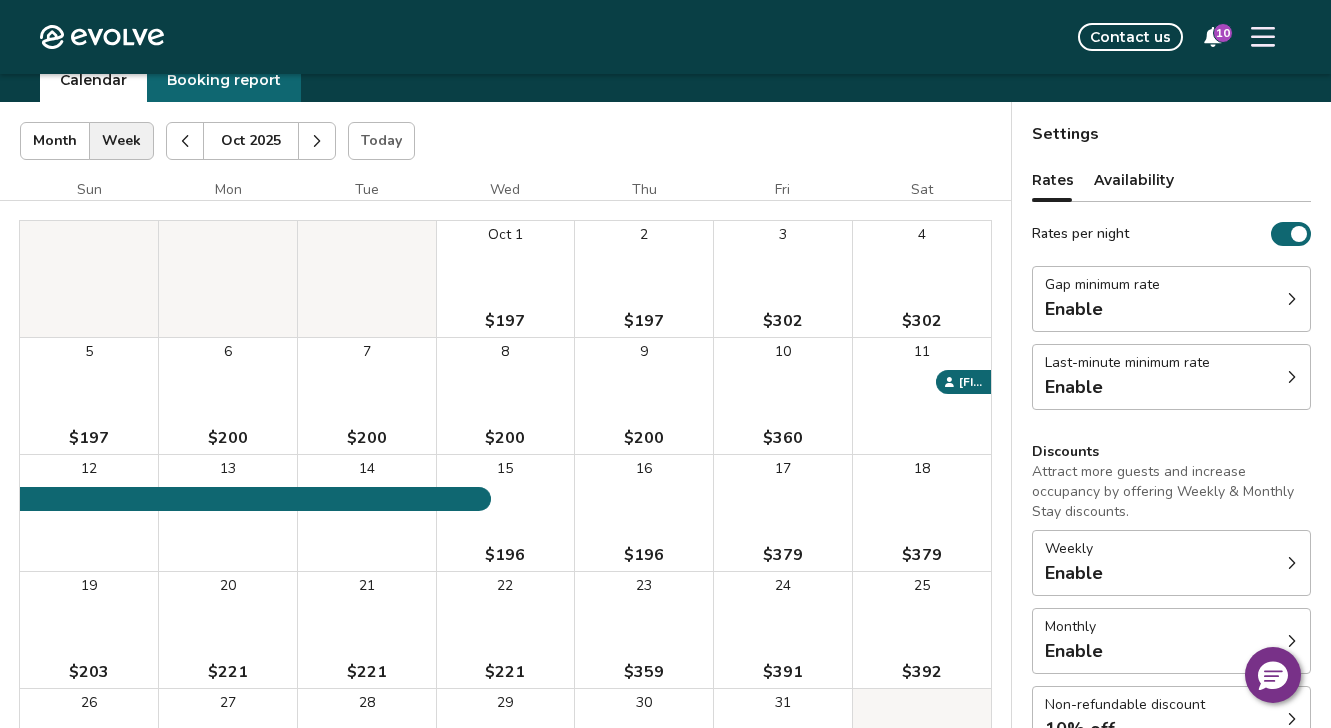 scroll, scrollTop: 74, scrollLeft: 0, axis: vertical 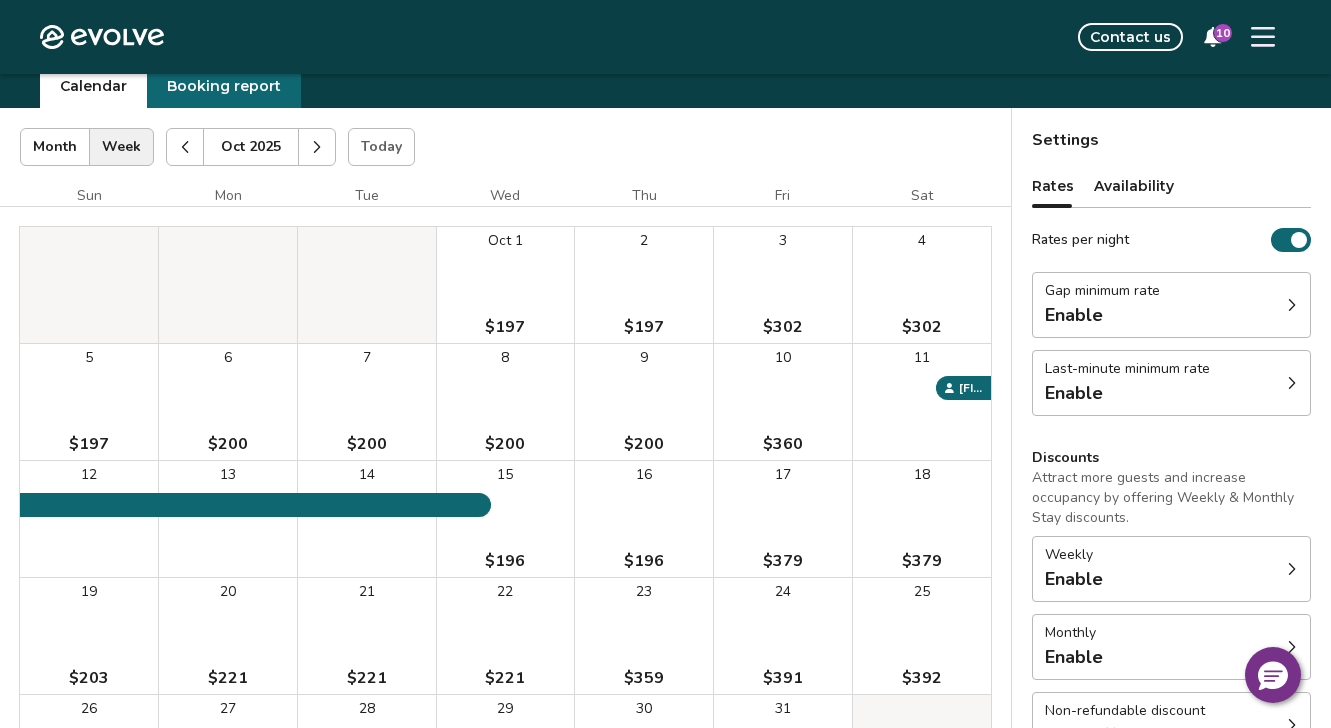 click at bounding box center [317, 147] 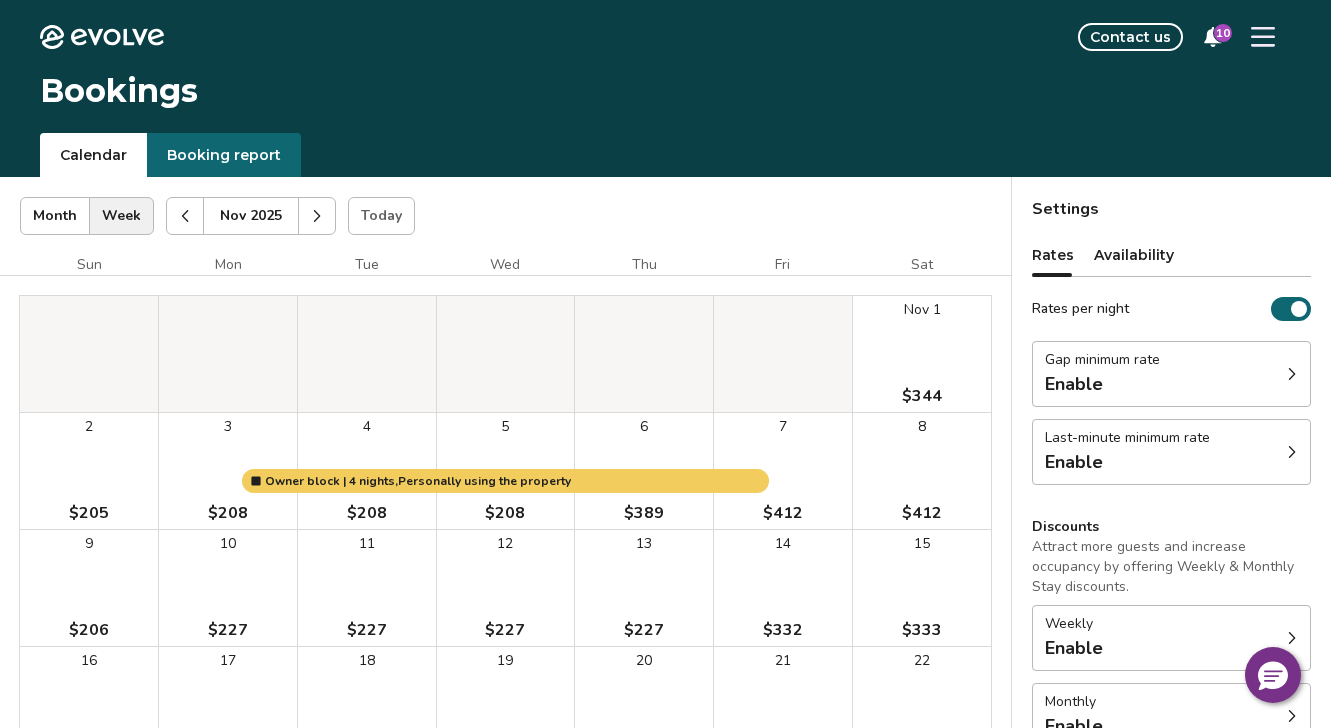 scroll, scrollTop: 0, scrollLeft: 0, axis: both 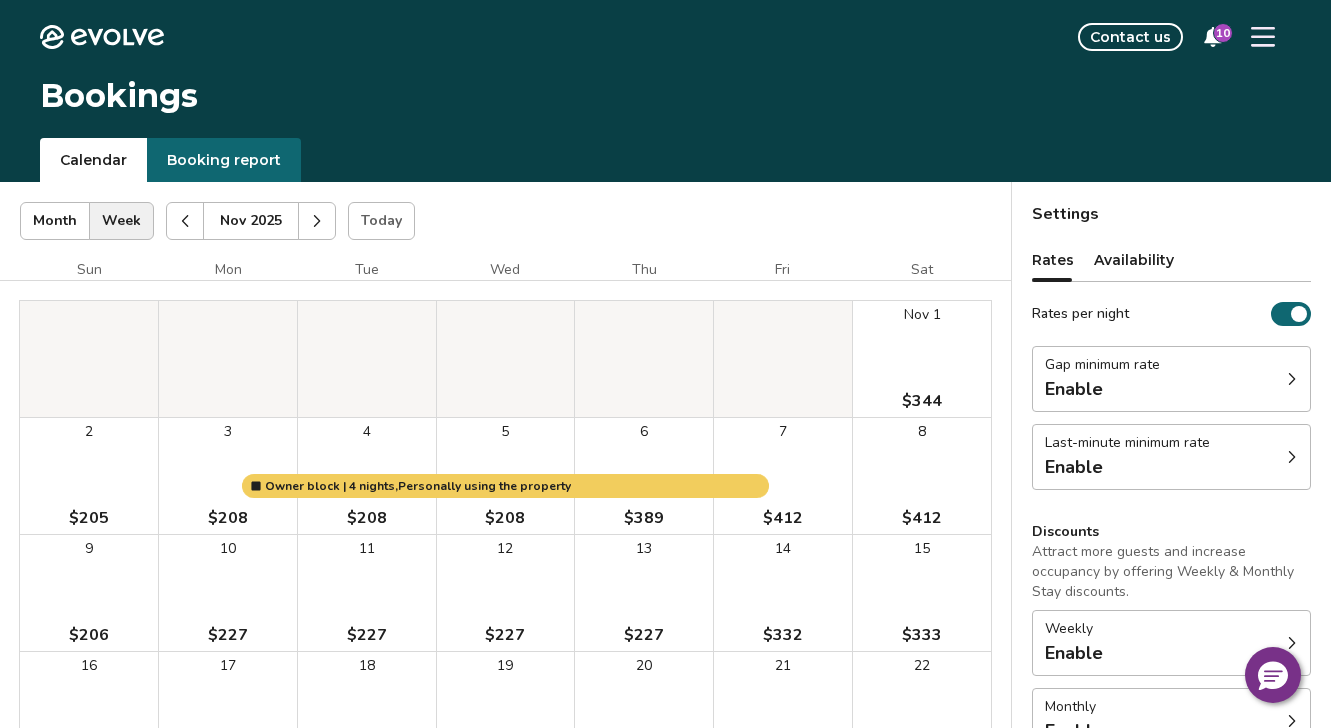 click 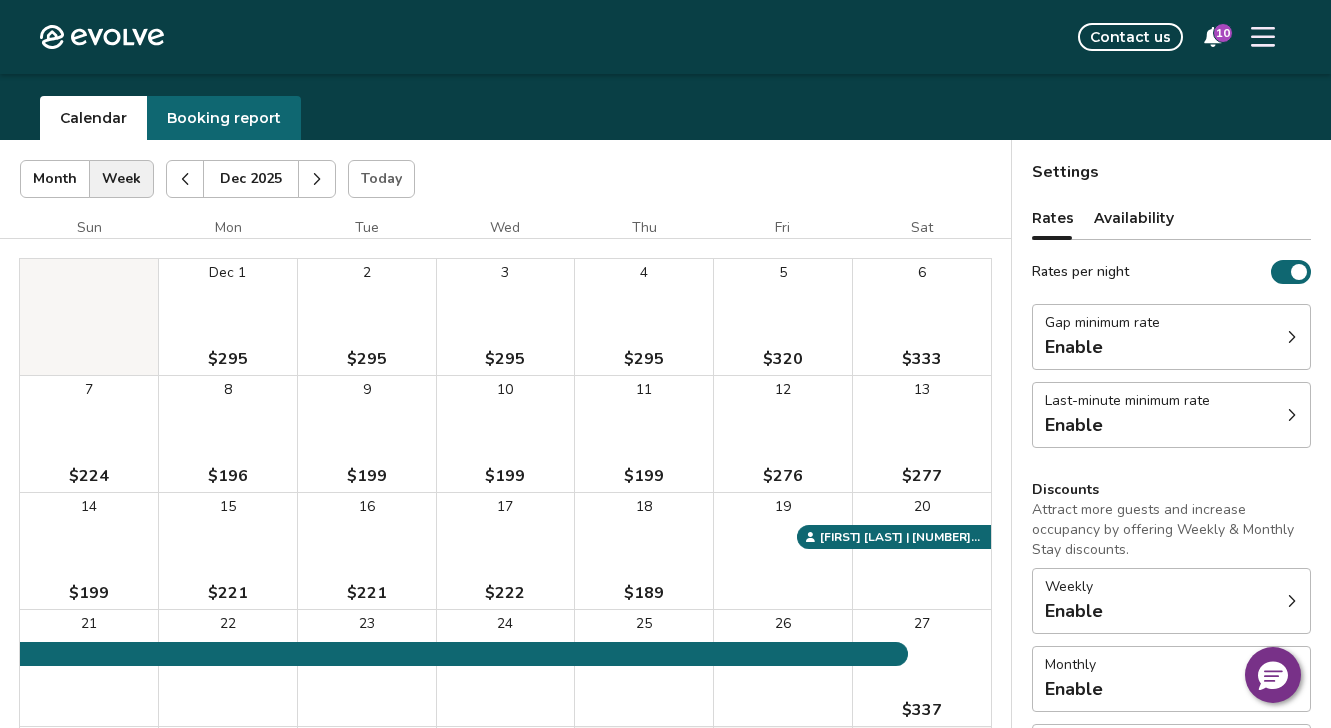 scroll, scrollTop: 34, scrollLeft: 0, axis: vertical 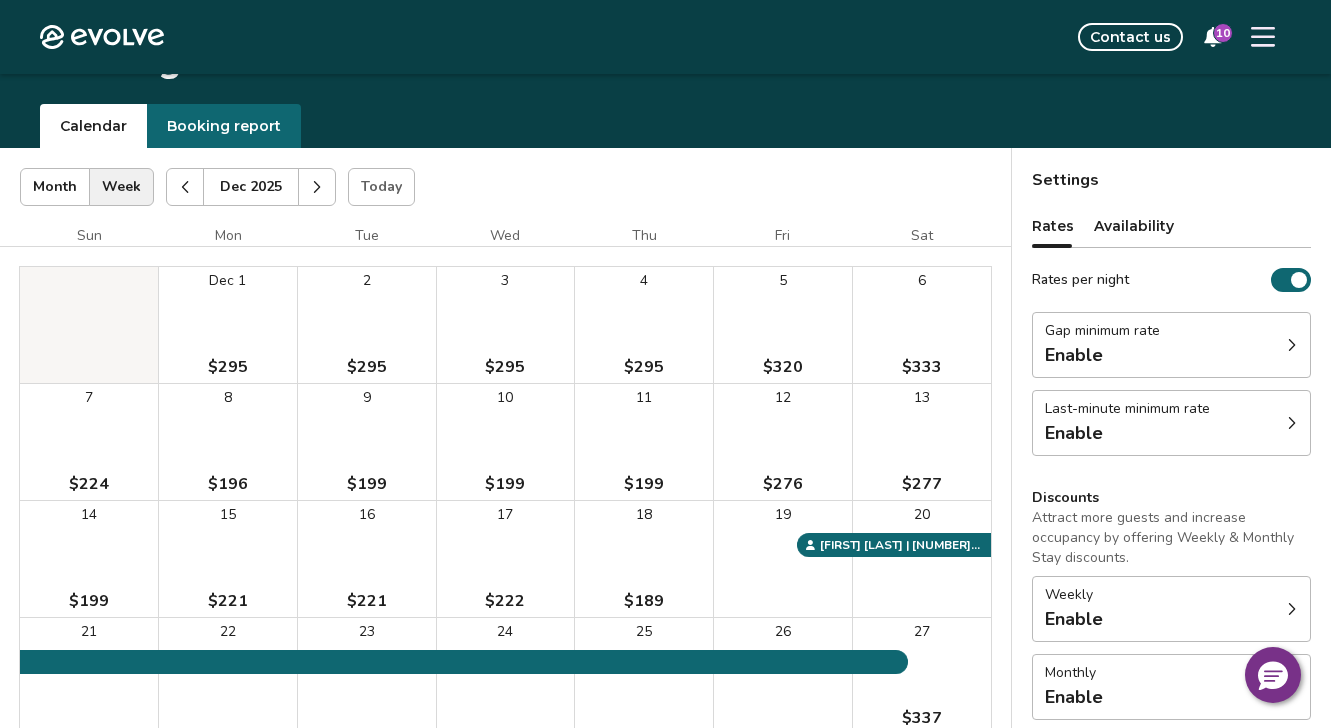 click 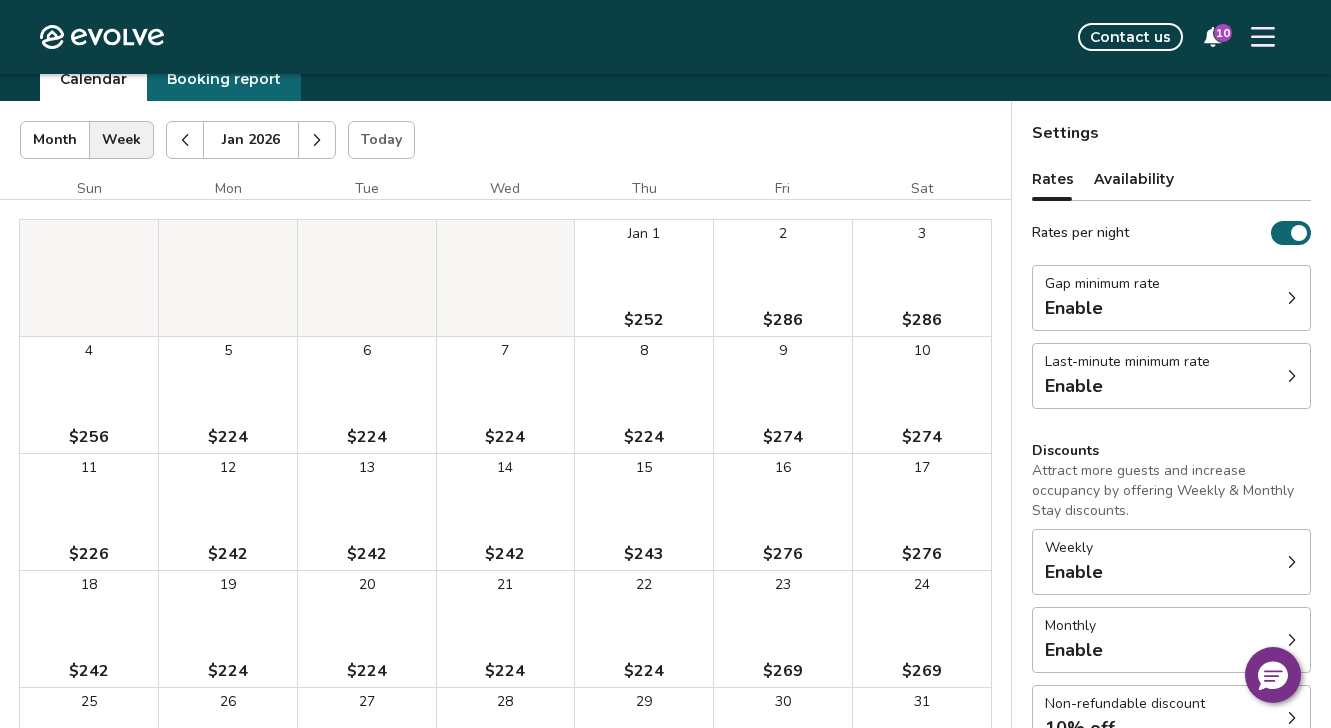 scroll, scrollTop: 79, scrollLeft: 0, axis: vertical 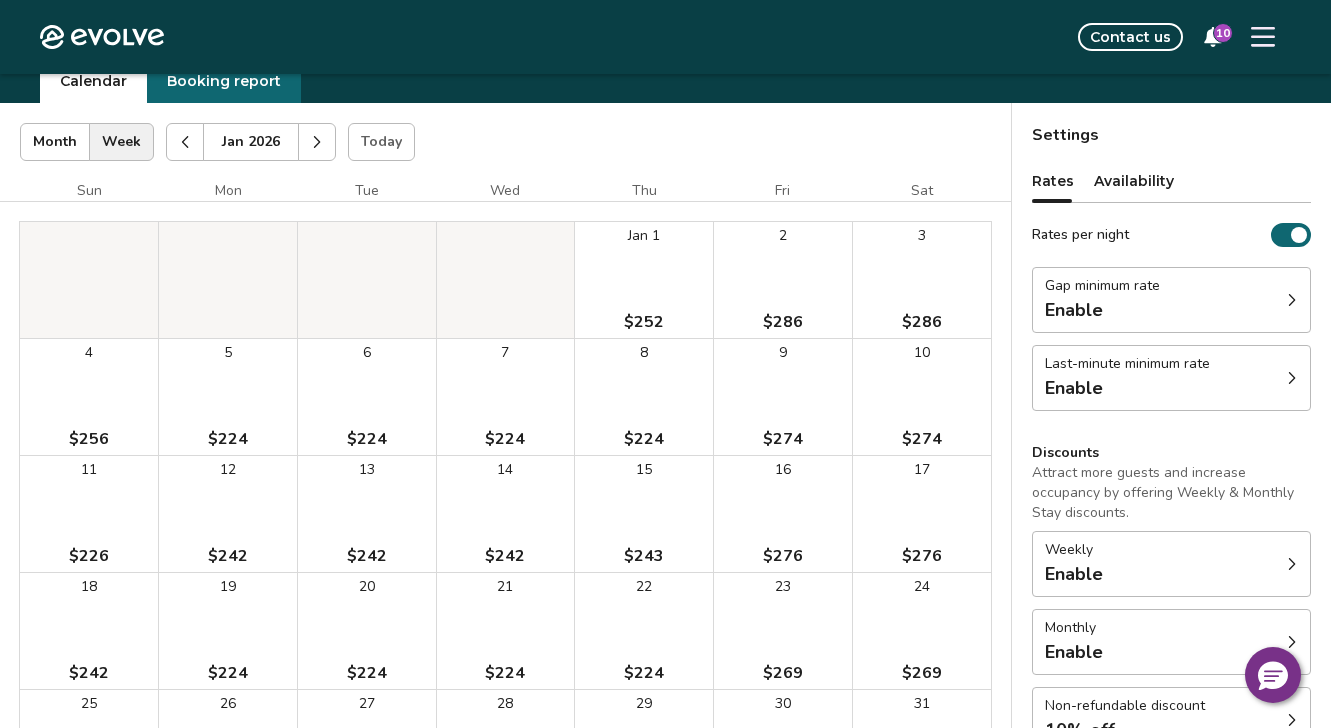 click at bounding box center (185, 142) 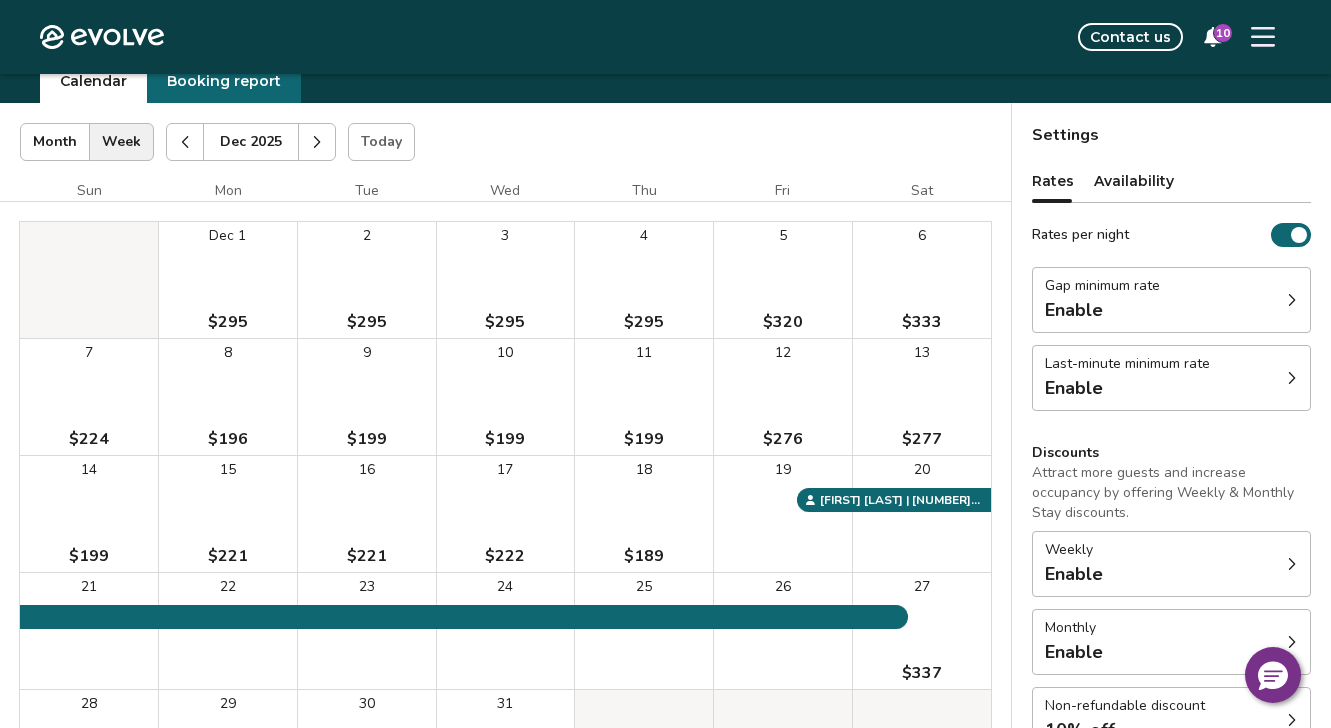 click at bounding box center [185, 142] 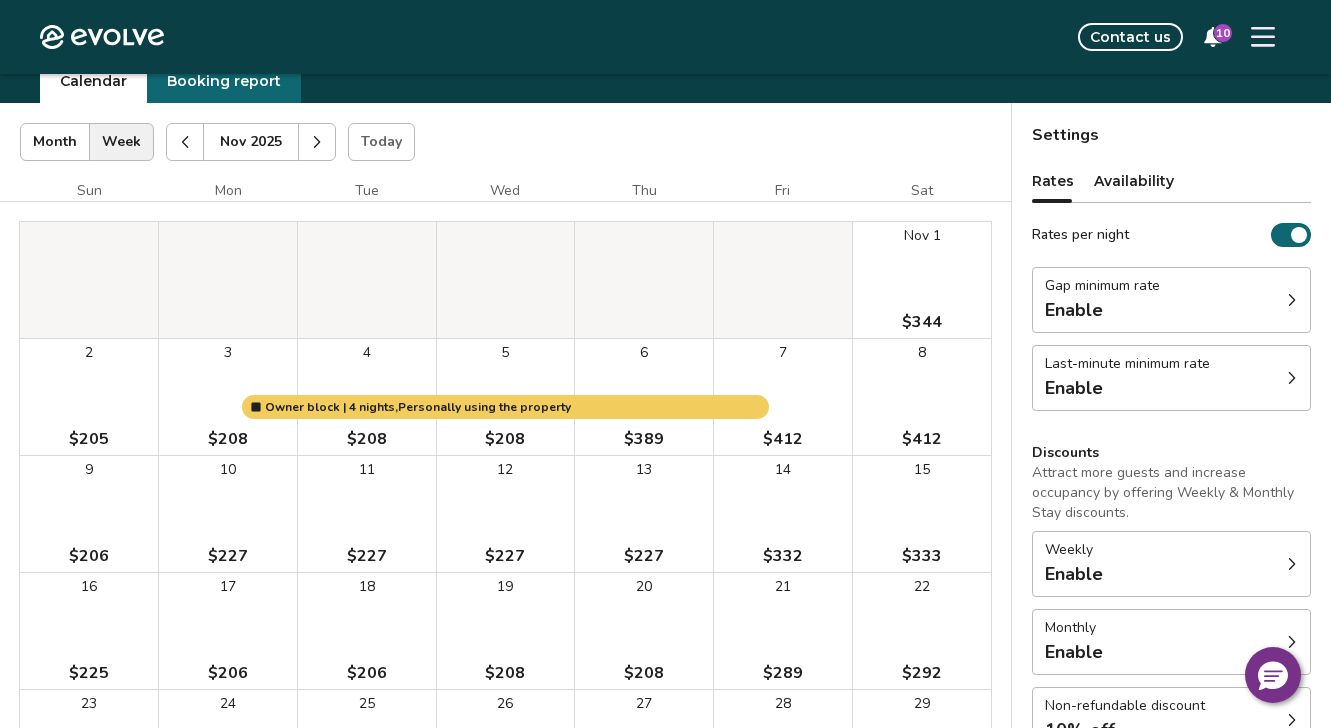 click at bounding box center (185, 142) 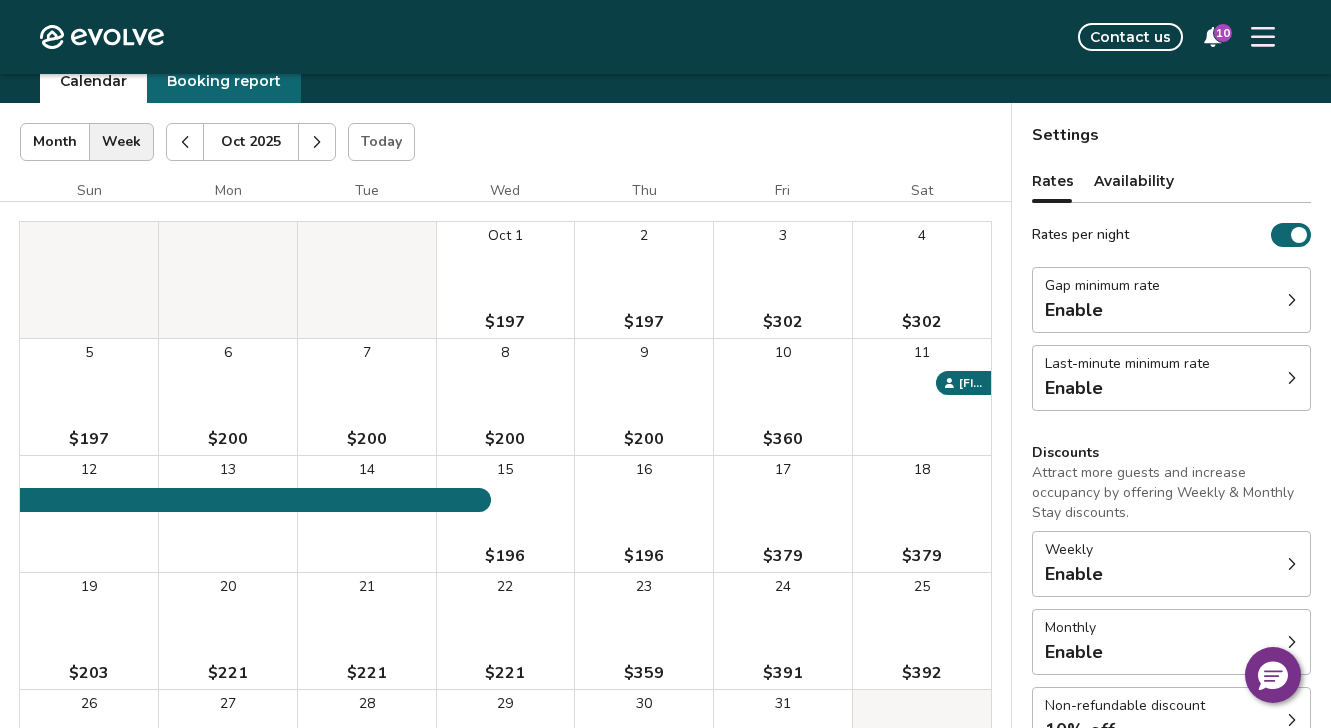 click at bounding box center (185, 142) 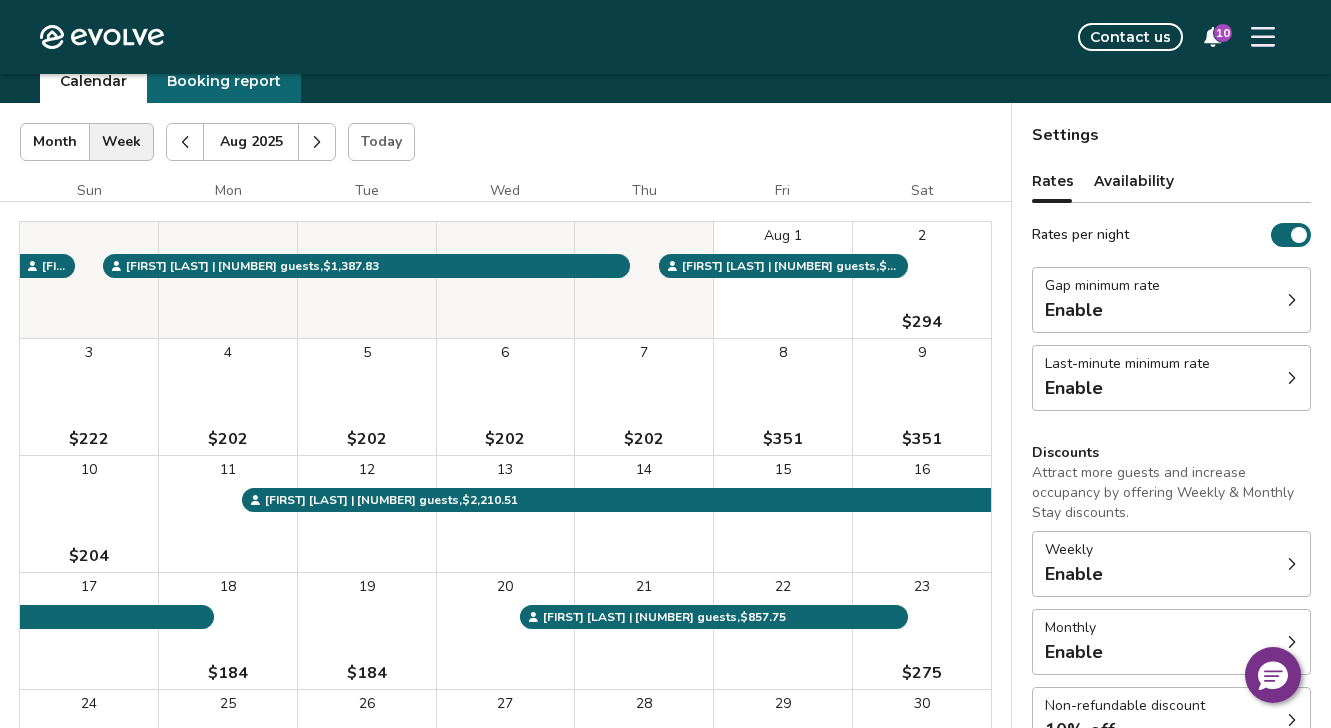 click at bounding box center (185, 142) 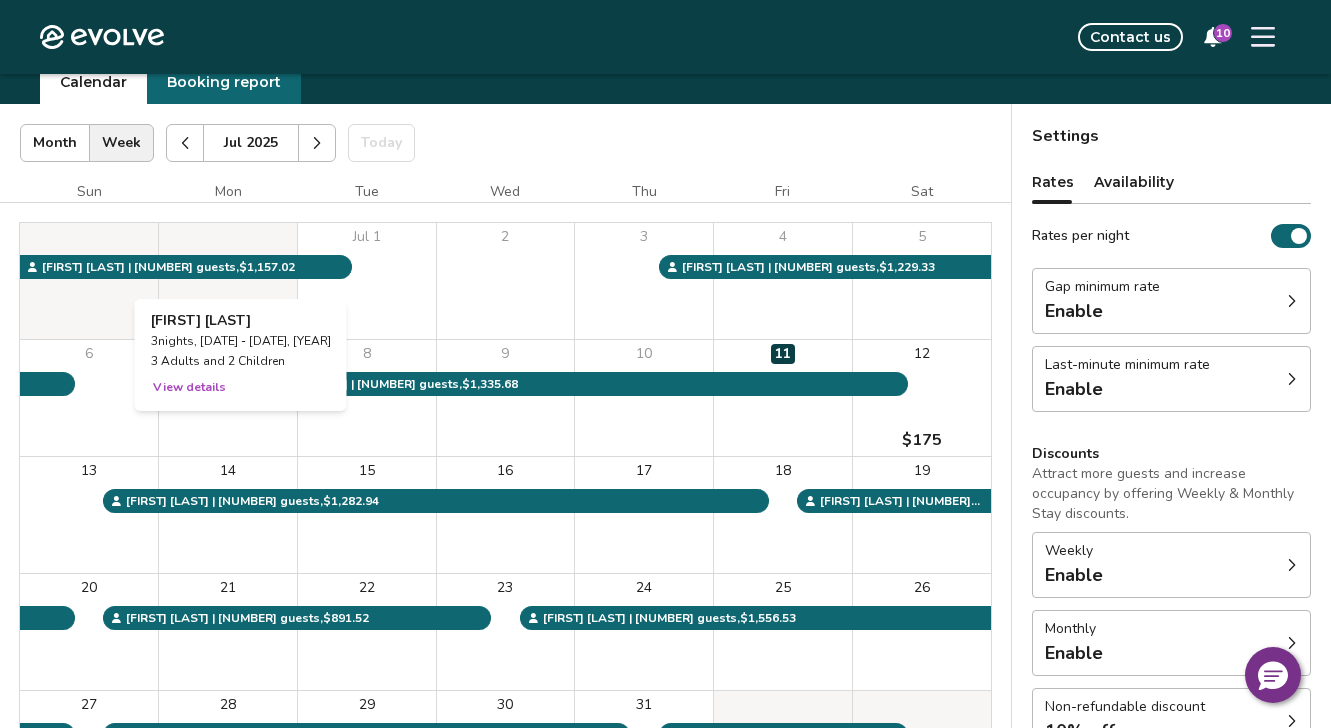 scroll, scrollTop: 77, scrollLeft: 0, axis: vertical 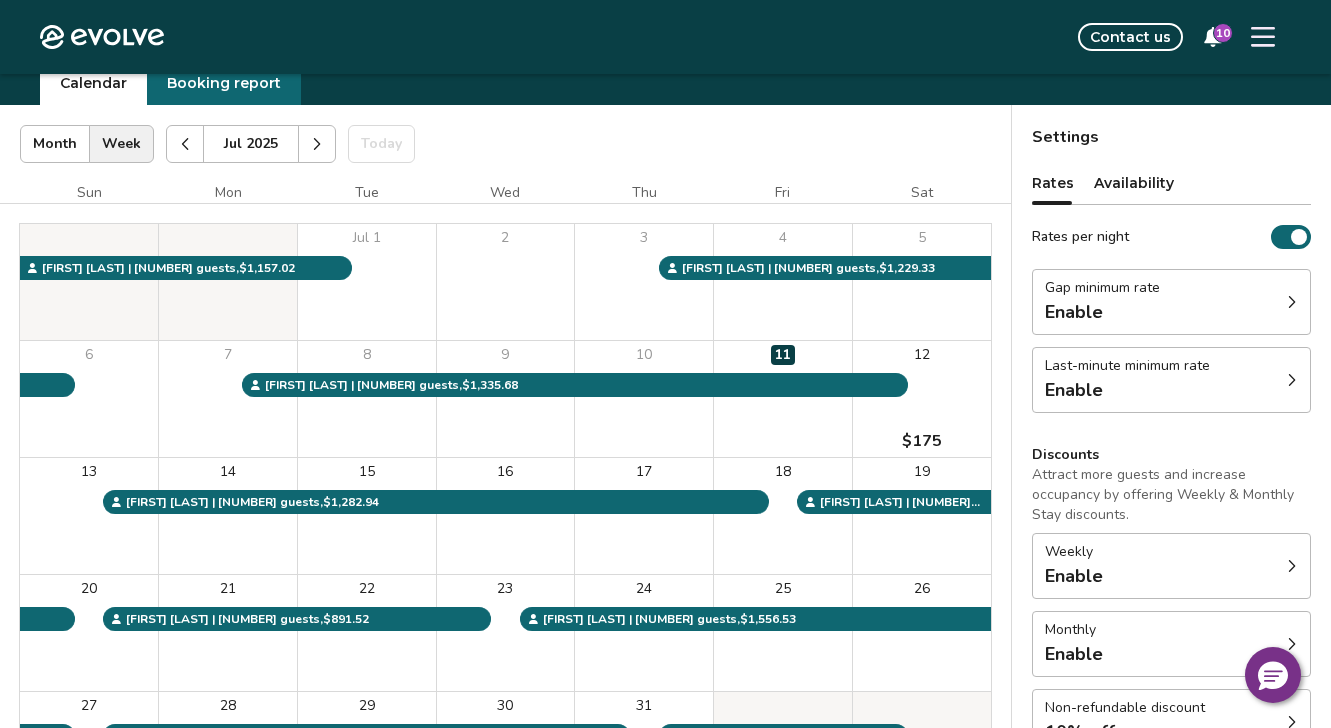 click at bounding box center [317, 144] 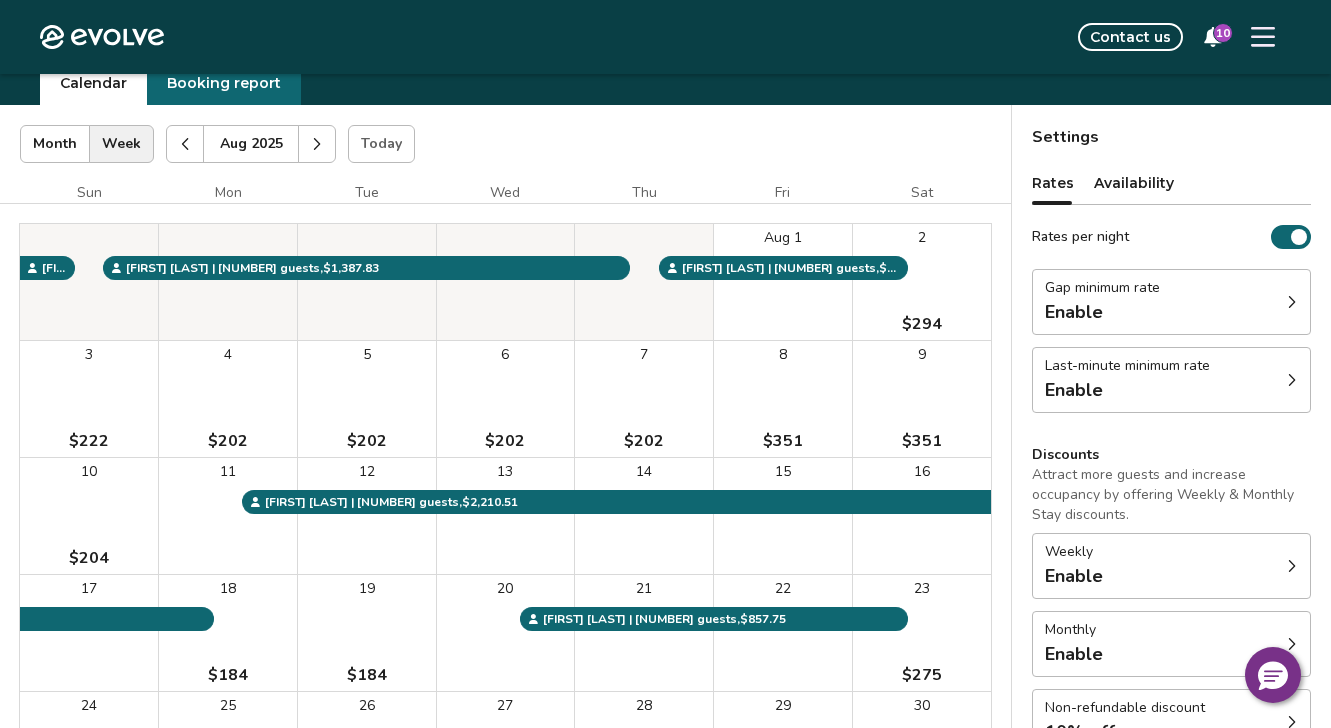 click at bounding box center (317, 144) 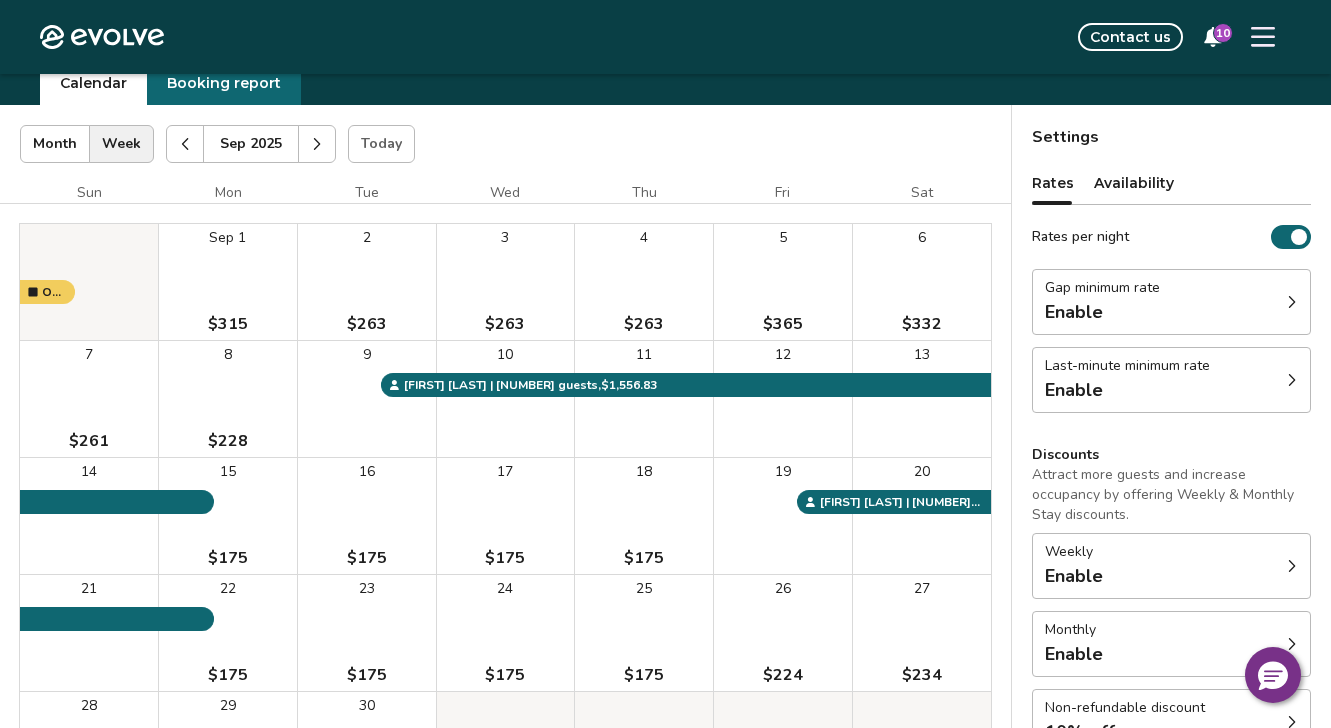 click at bounding box center (317, 144) 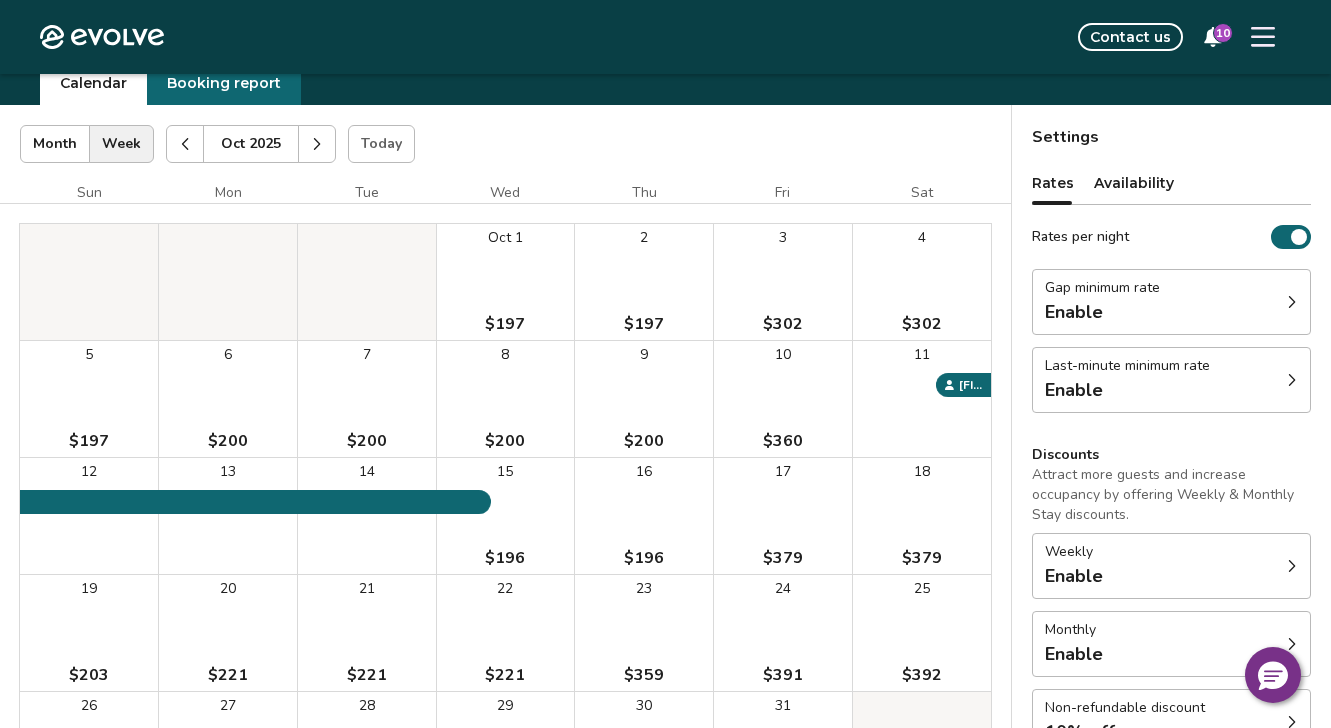 click at bounding box center (317, 144) 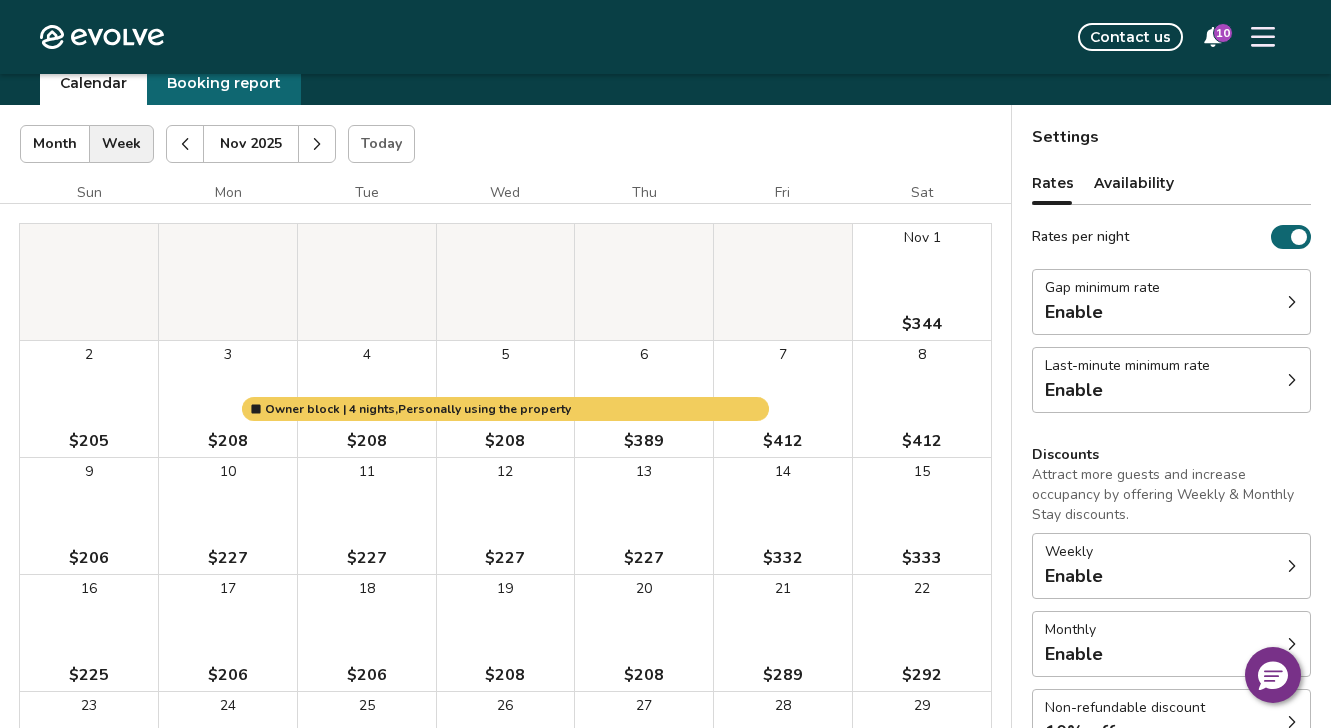 click at bounding box center (317, 144) 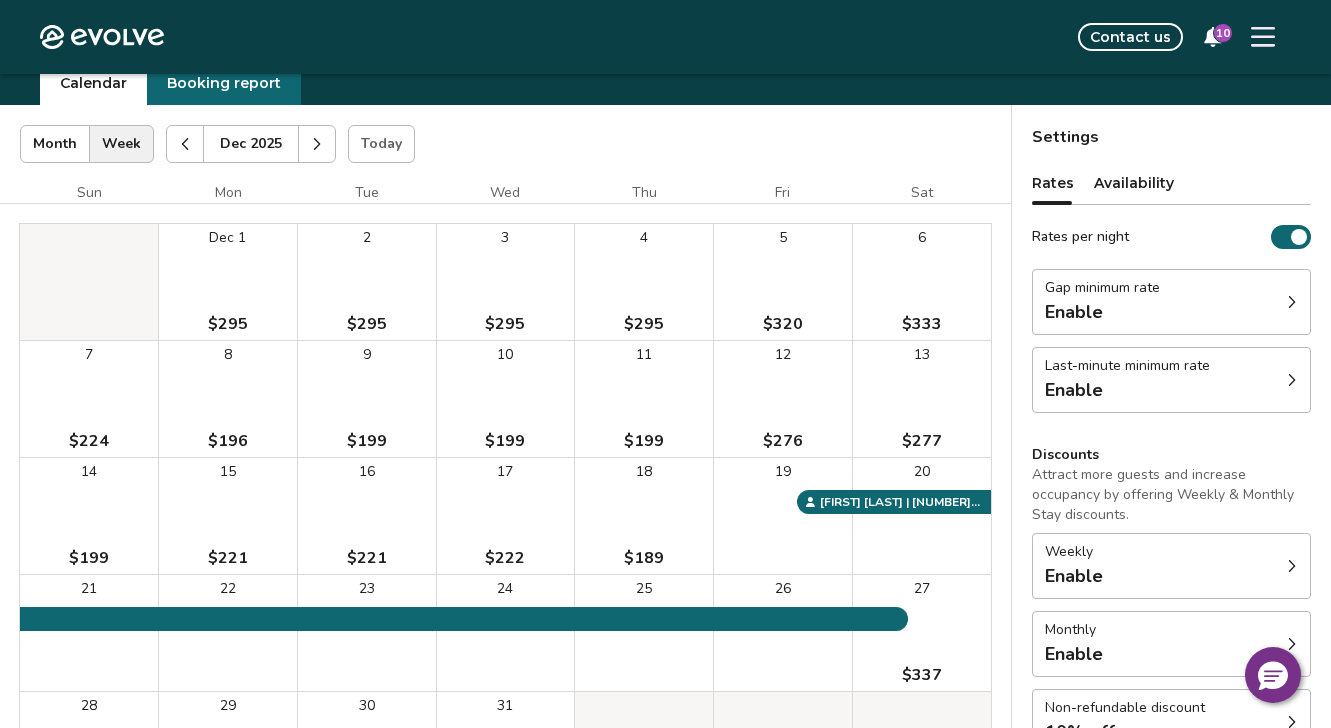 click at bounding box center [317, 144] 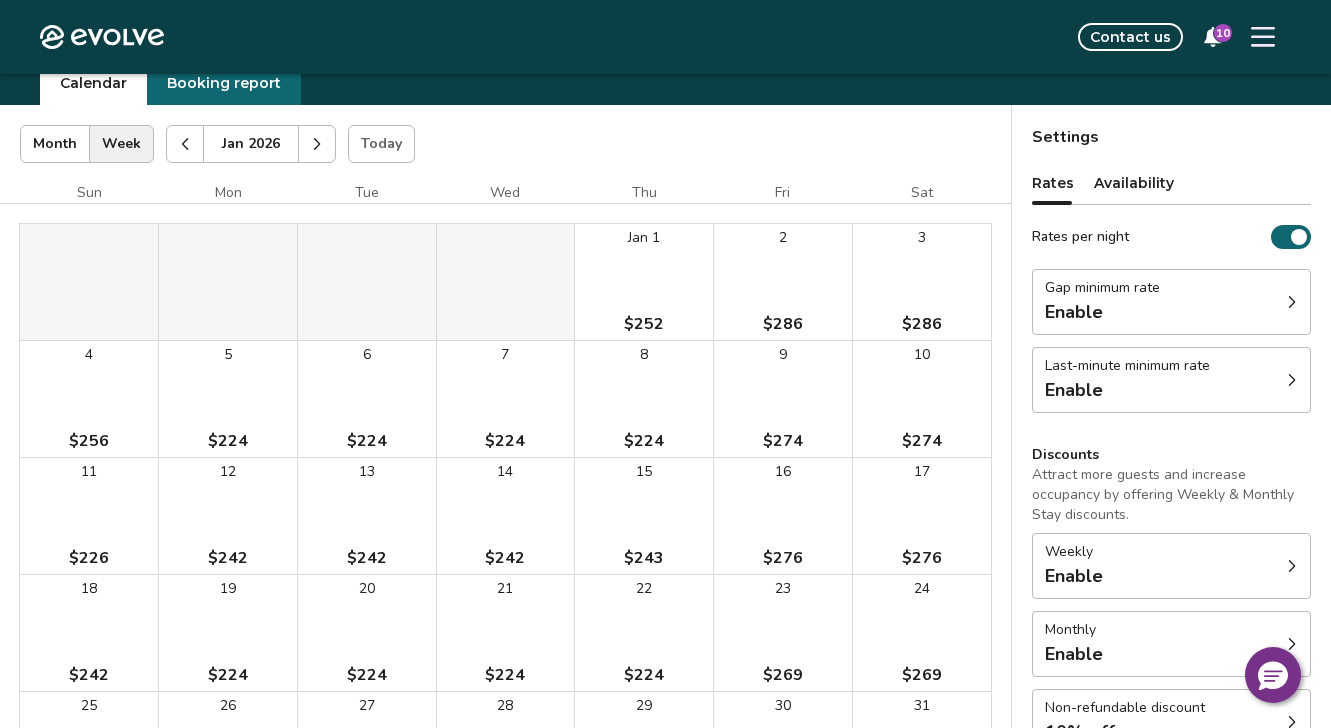 click at bounding box center [317, 144] 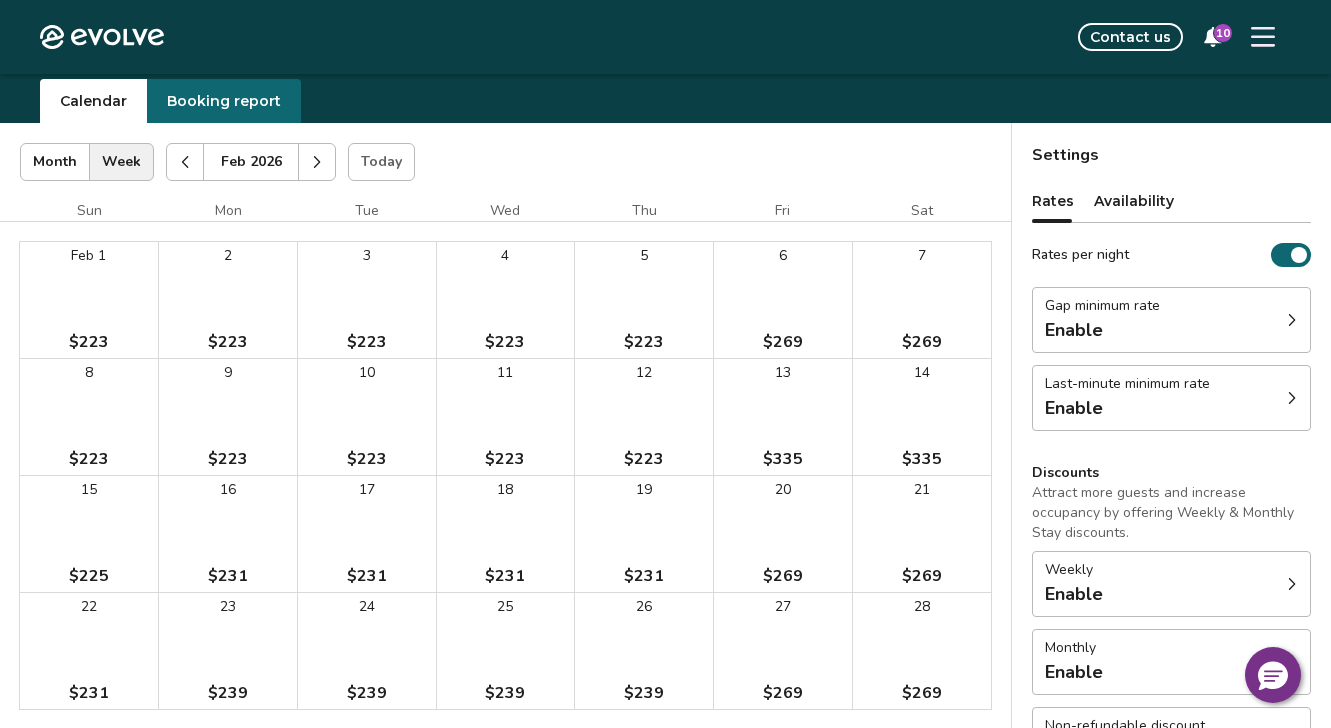 scroll, scrollTop: 53, scrollLeft: 0, axis: vertical 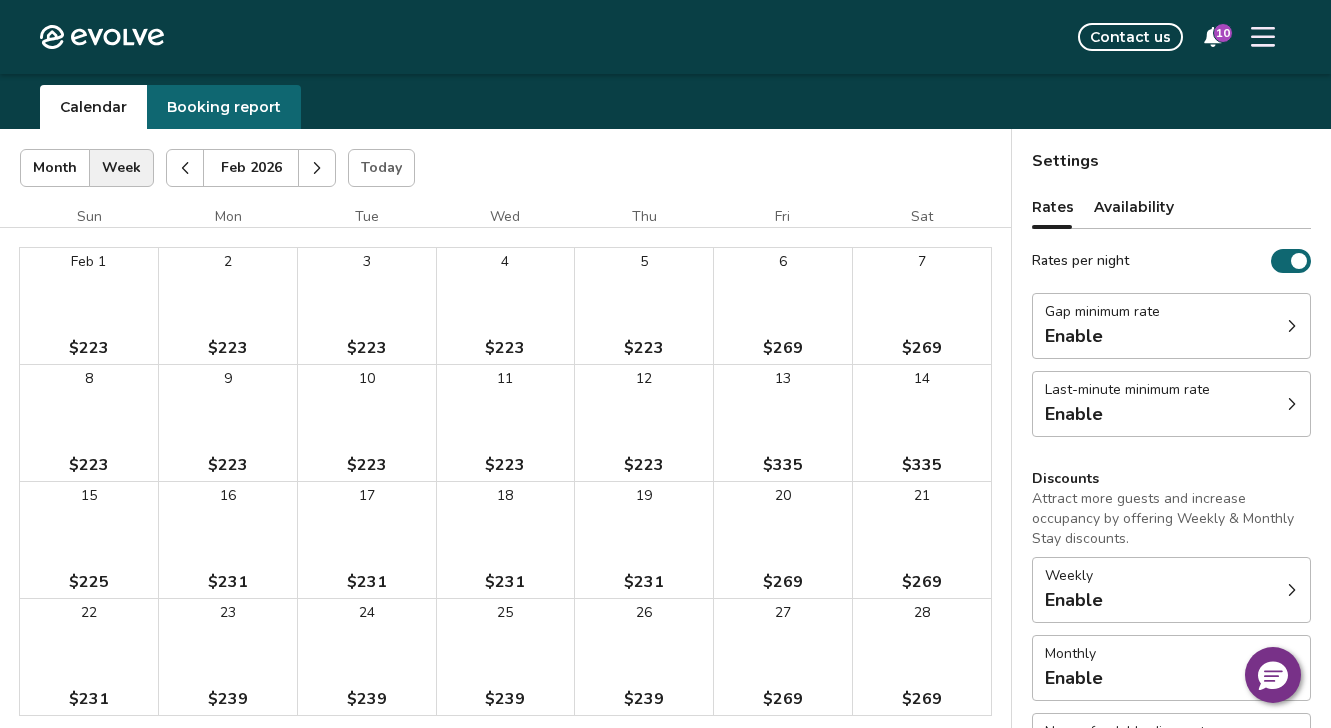 click at bounding box center (317, 168) 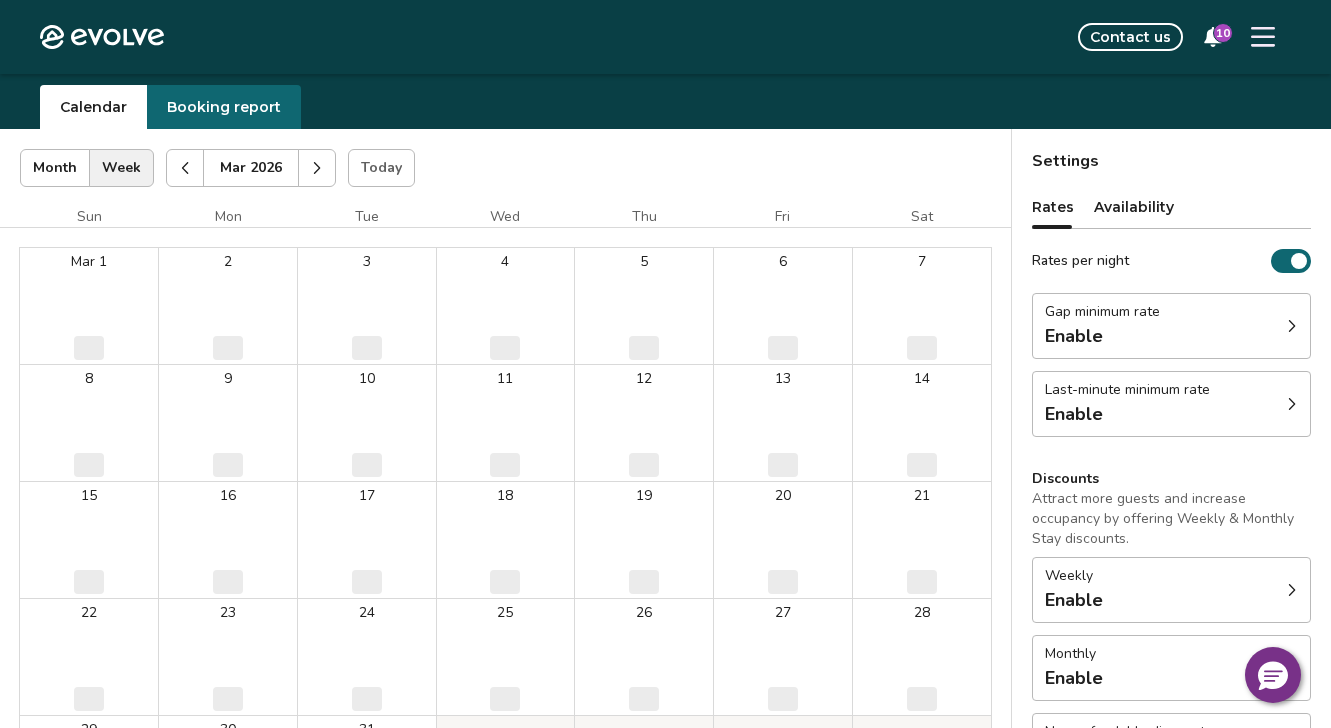 click at bounding box center (317, 168) 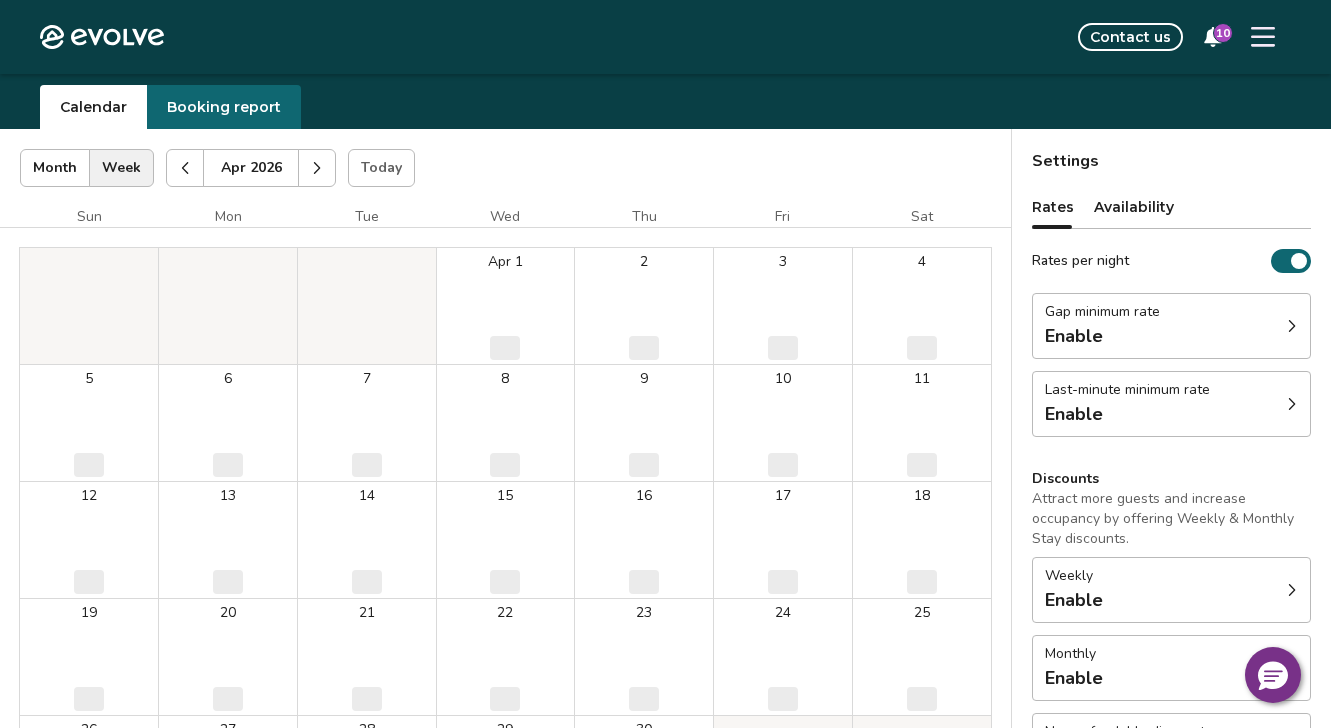 click at bounding box center (185, 168) 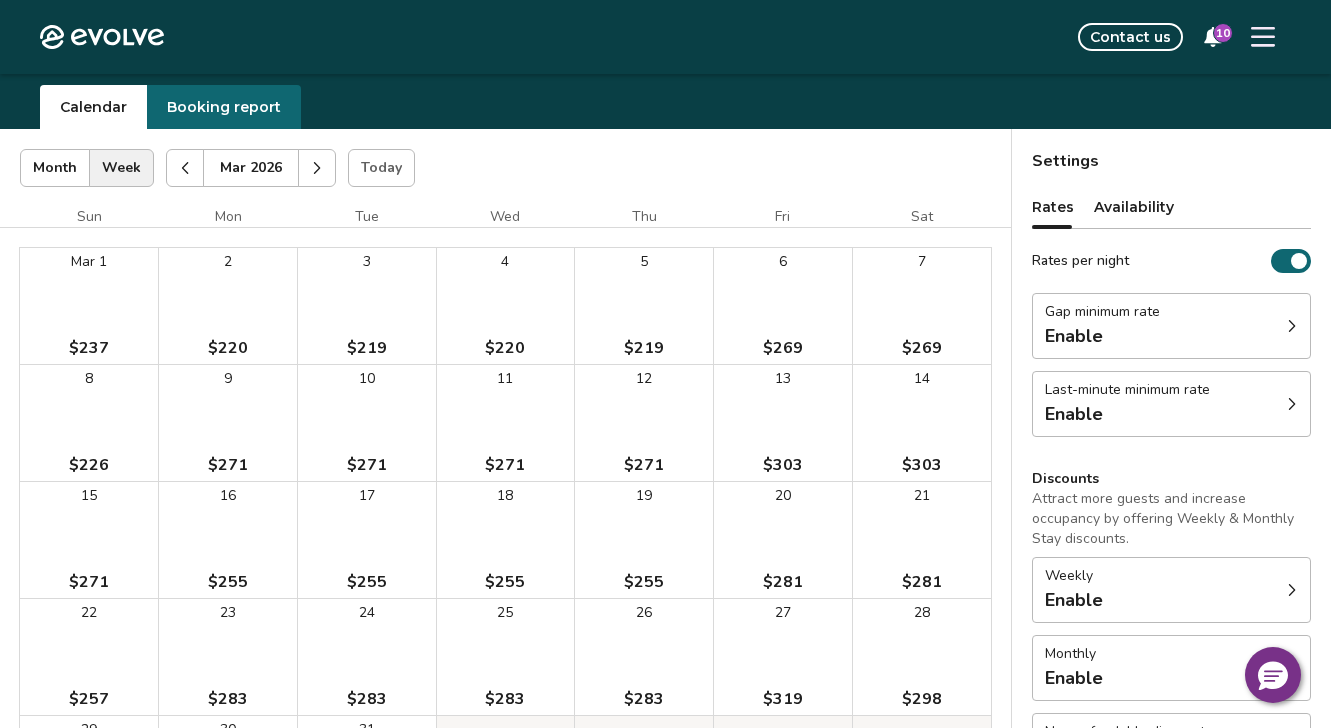 click at bounding box center [185, 168] 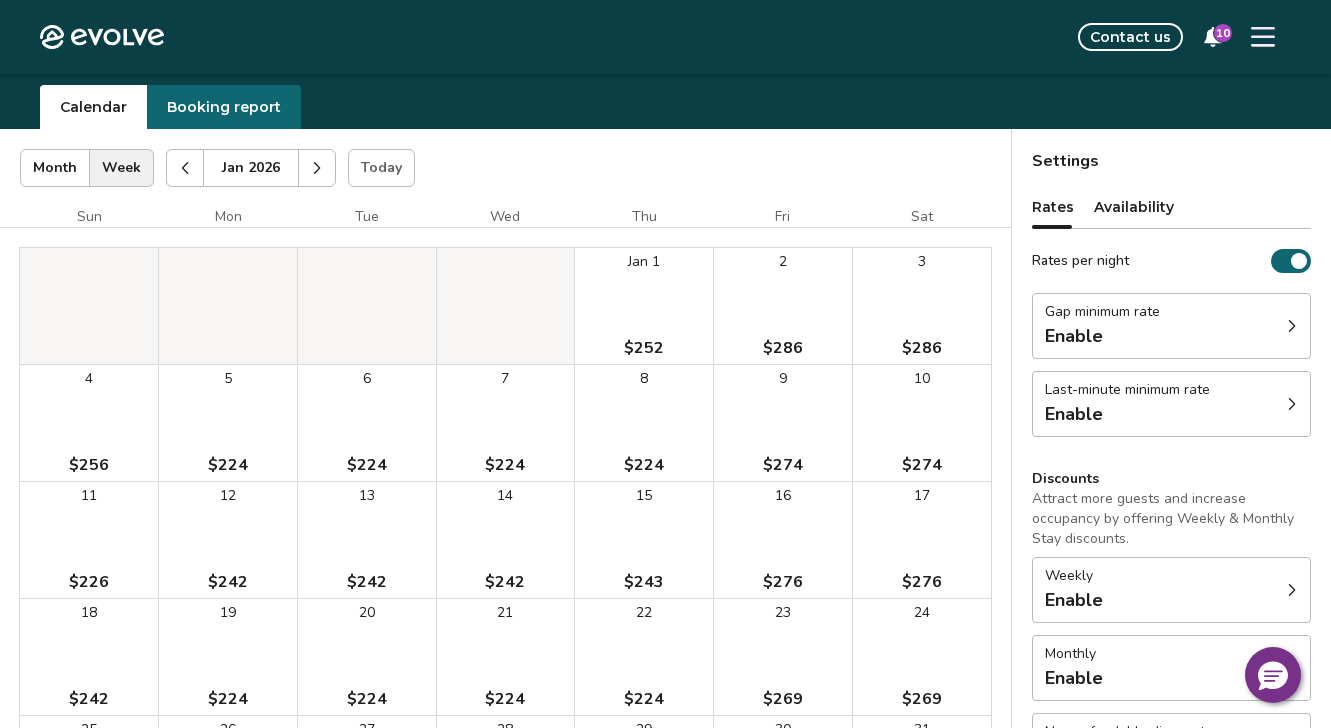 click at bounding box center (185, 168) 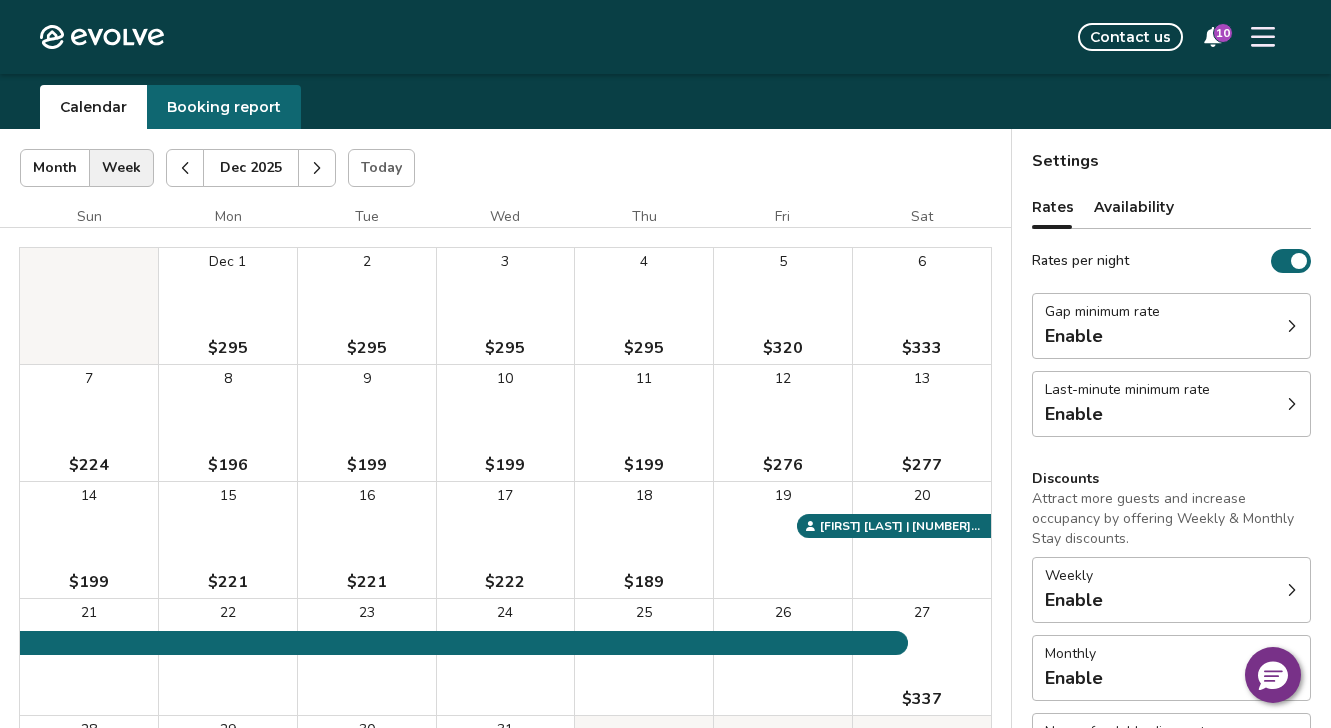 click at bounding box center [185, 168] 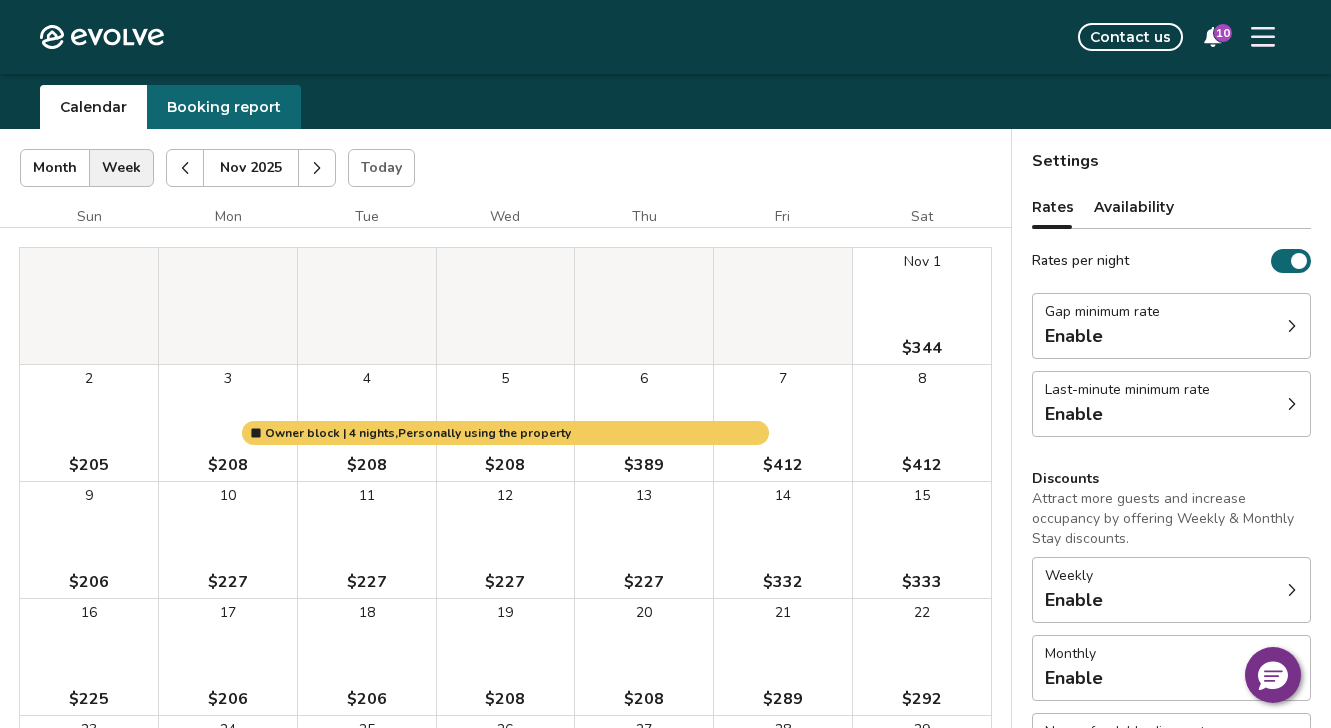 click at bounding box center [185, 168] 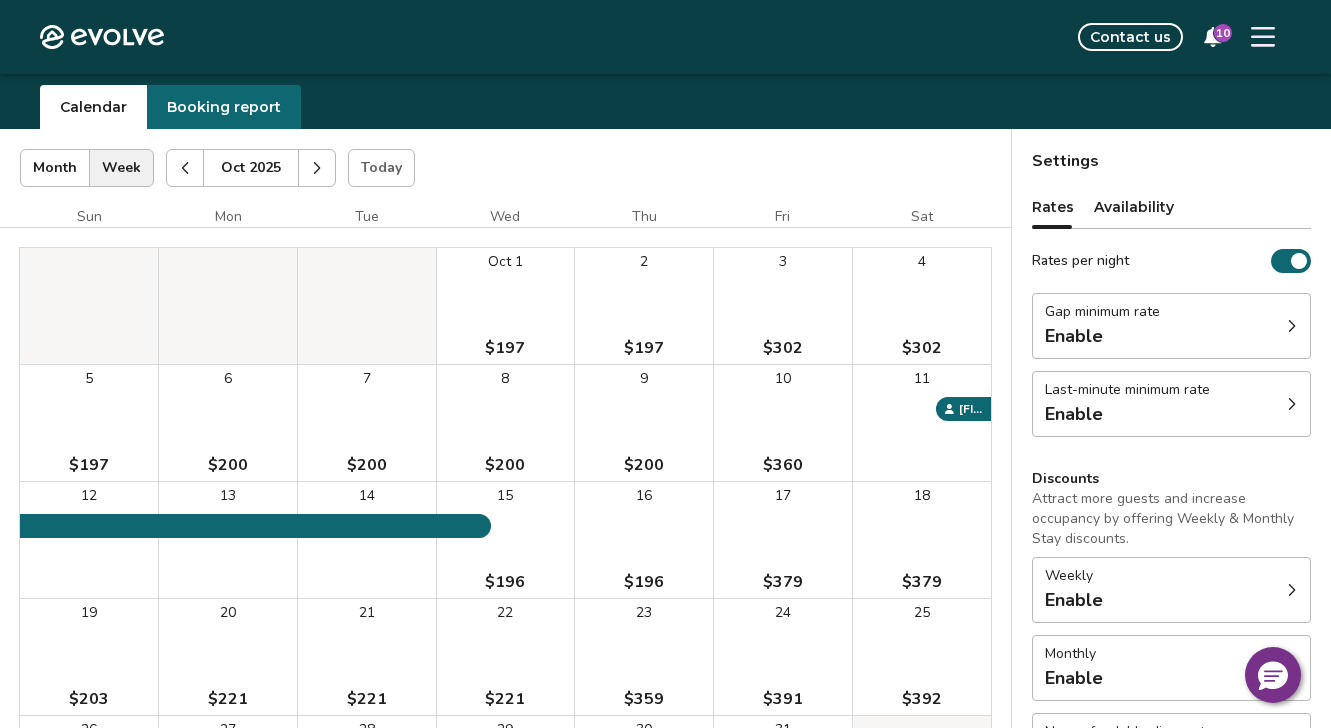 click at bounding box center (185, 168) 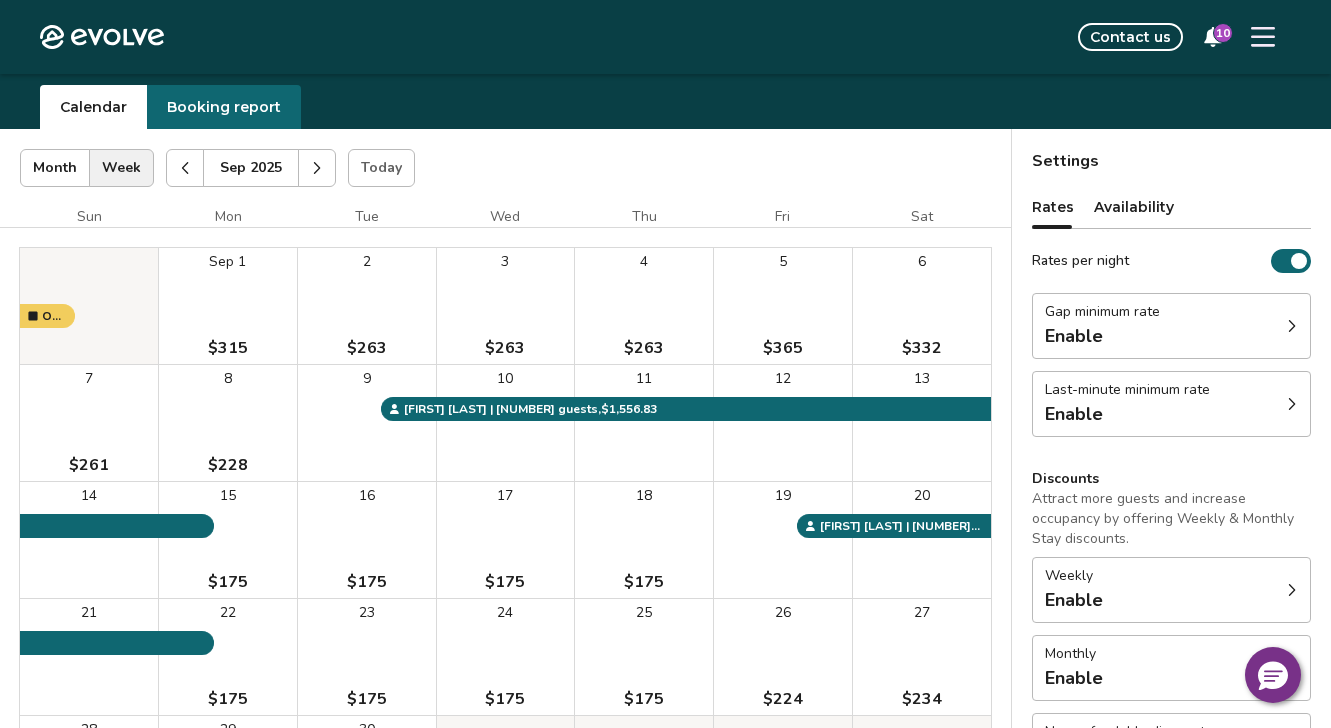 click at bounding box center (185, 168) 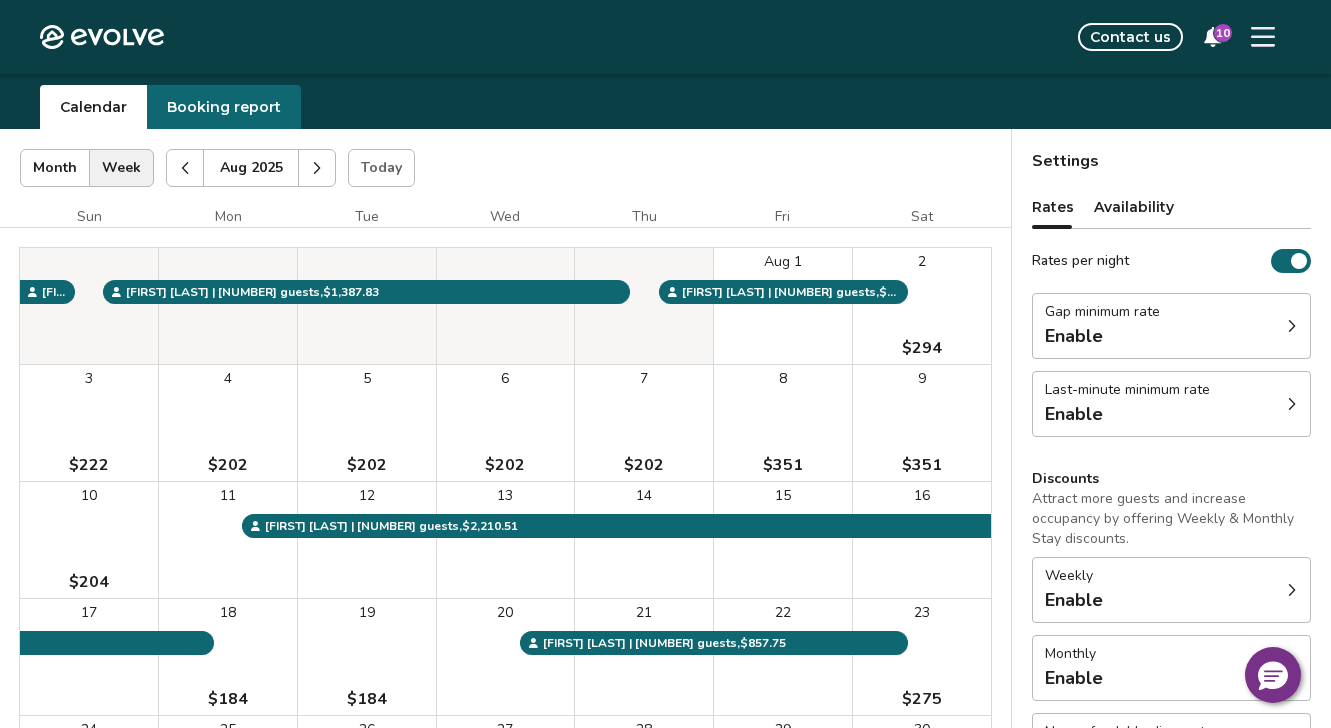 click at bounding box center (185, 168) 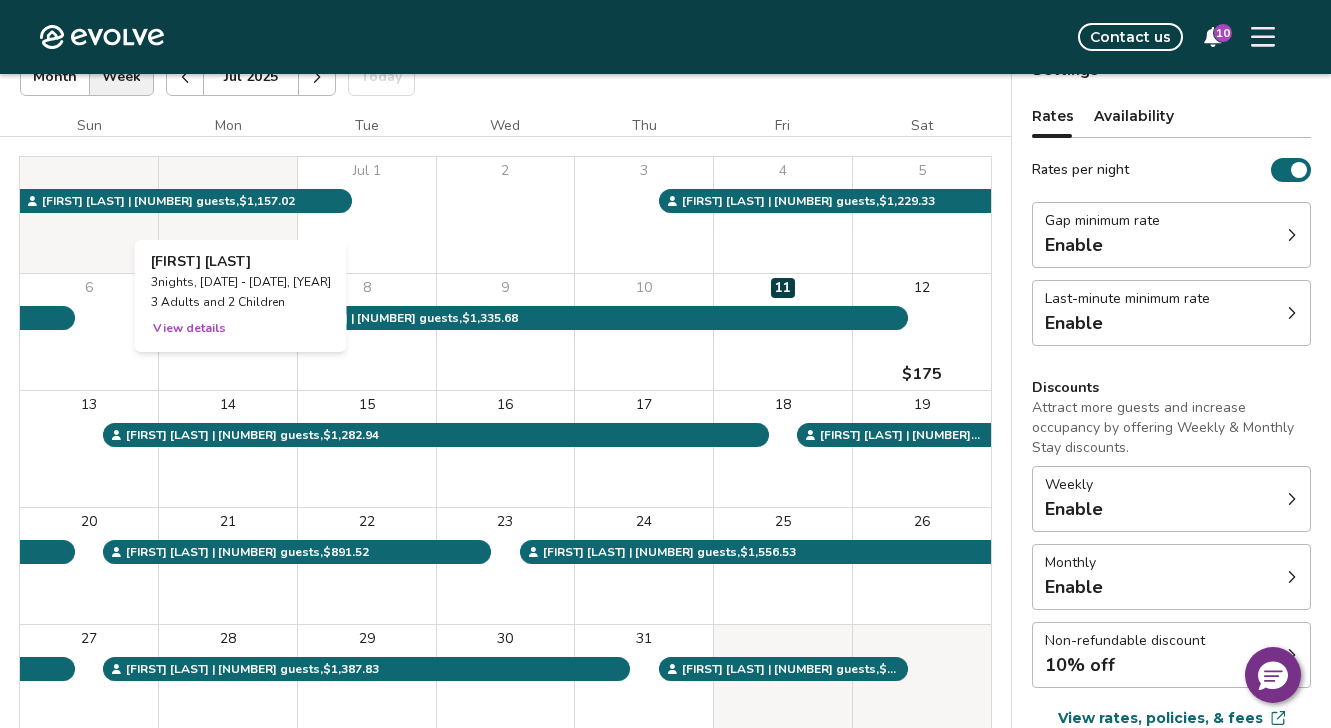 scroll, scrollTop: 145, scrollLeft: 0, axis: vertical 